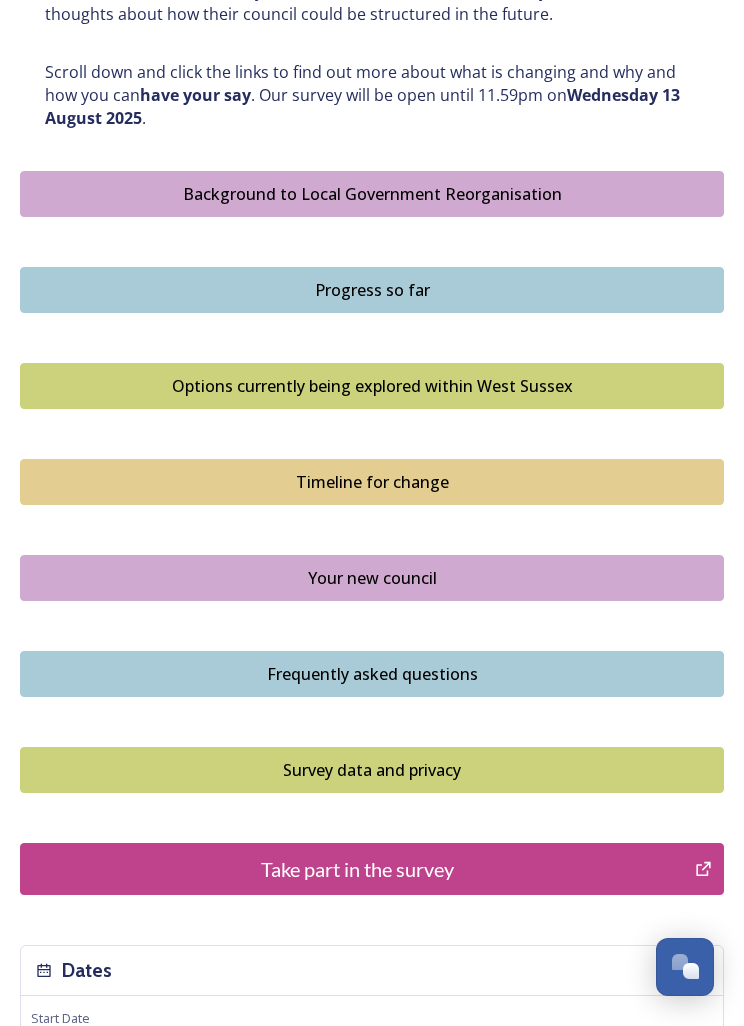 scroll, scrollTop: 1132, scrollLeft: 0, axis: vertical 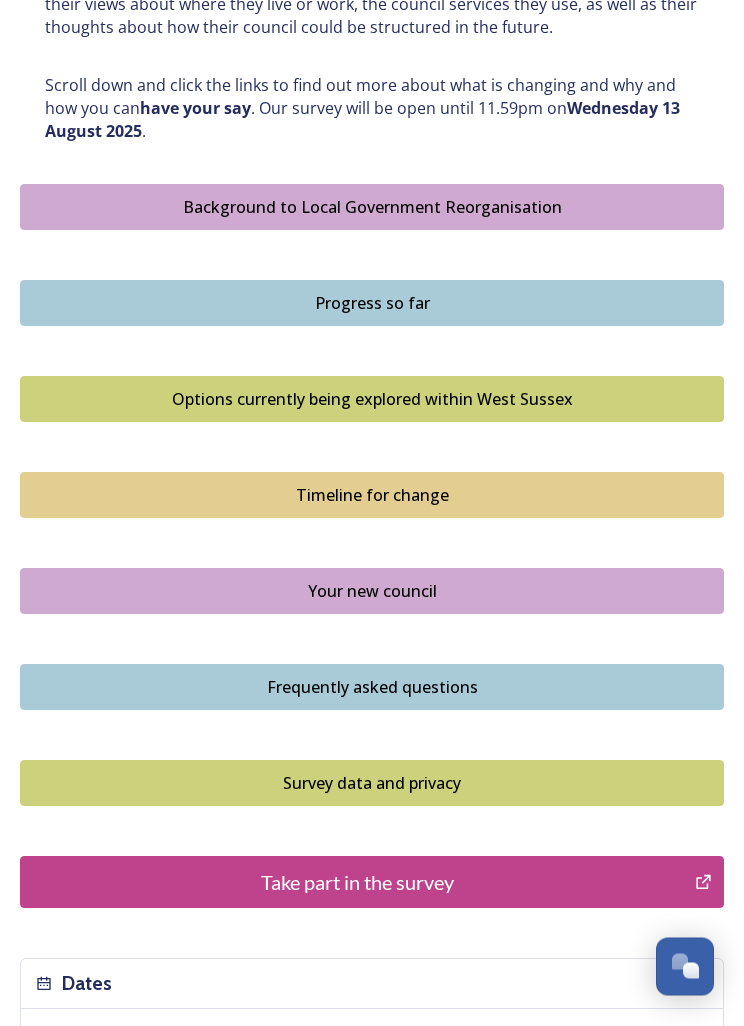 click on "Options currently being explored within West Sussex" at bounding box center [372, 400] 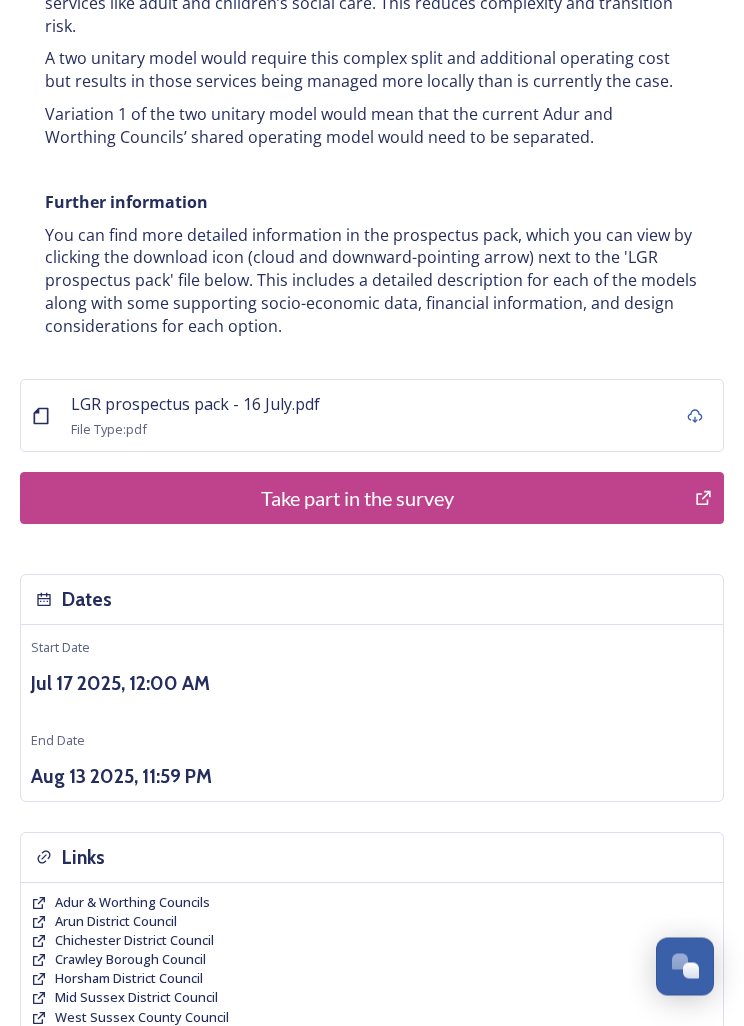 scroll, scrollTop: 4324, scrollLeft: 0, axis: vertical 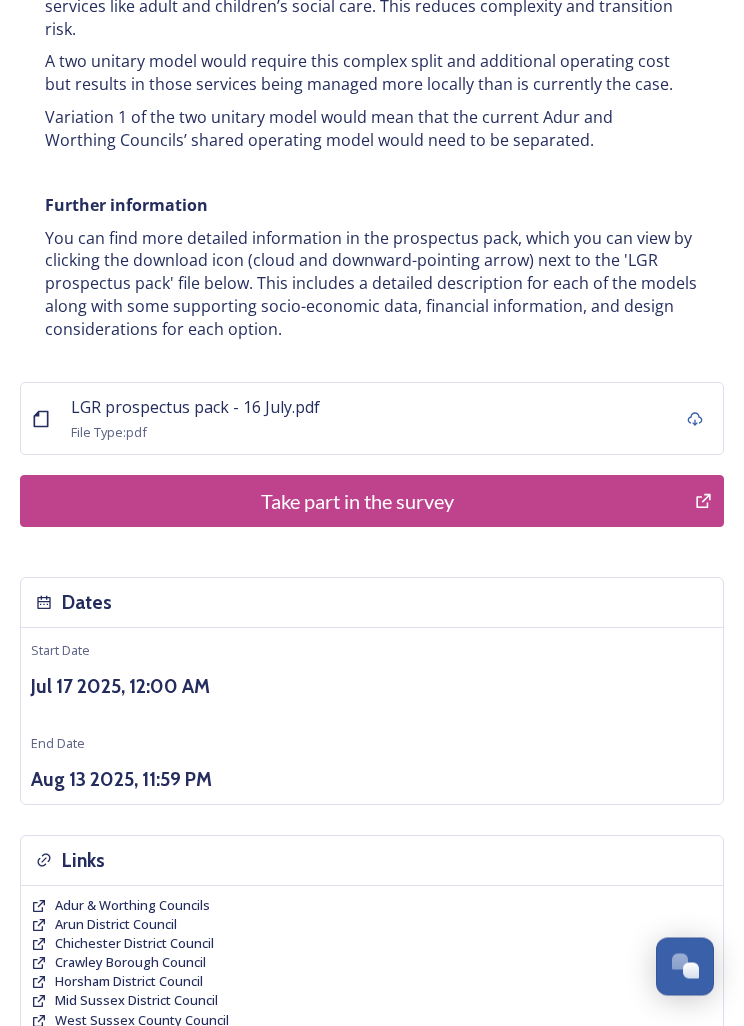 click on "Take part in the survey" at bounding box center (357, 502) 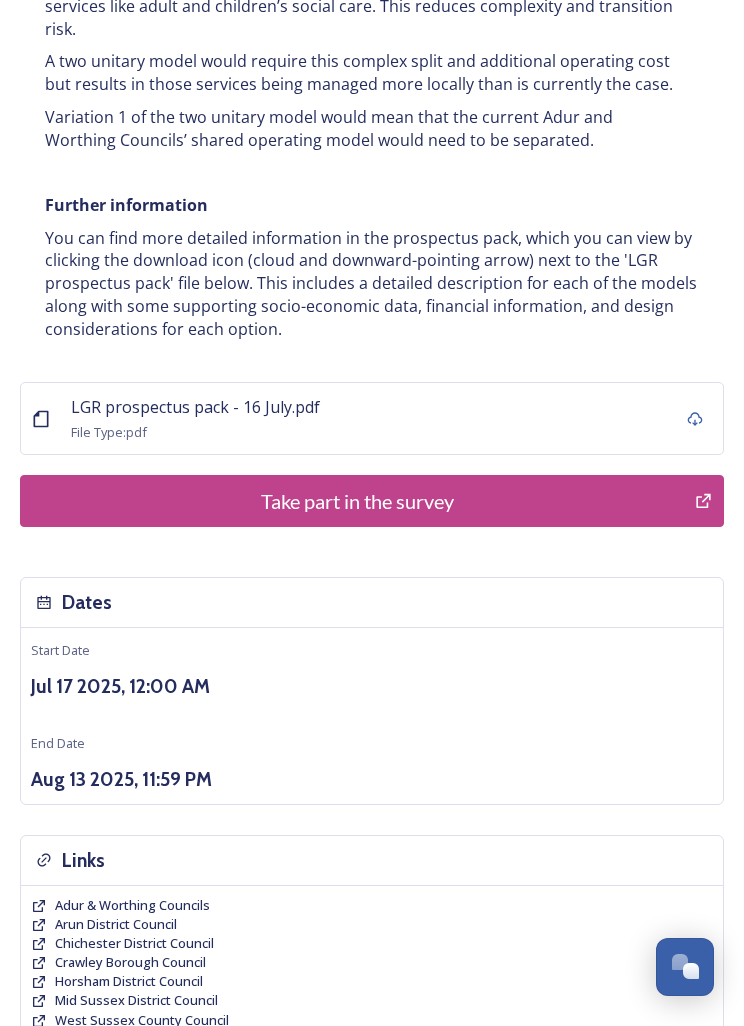 scroll, scrollTop: 4357, scrollLeft: 0, axis: vertical 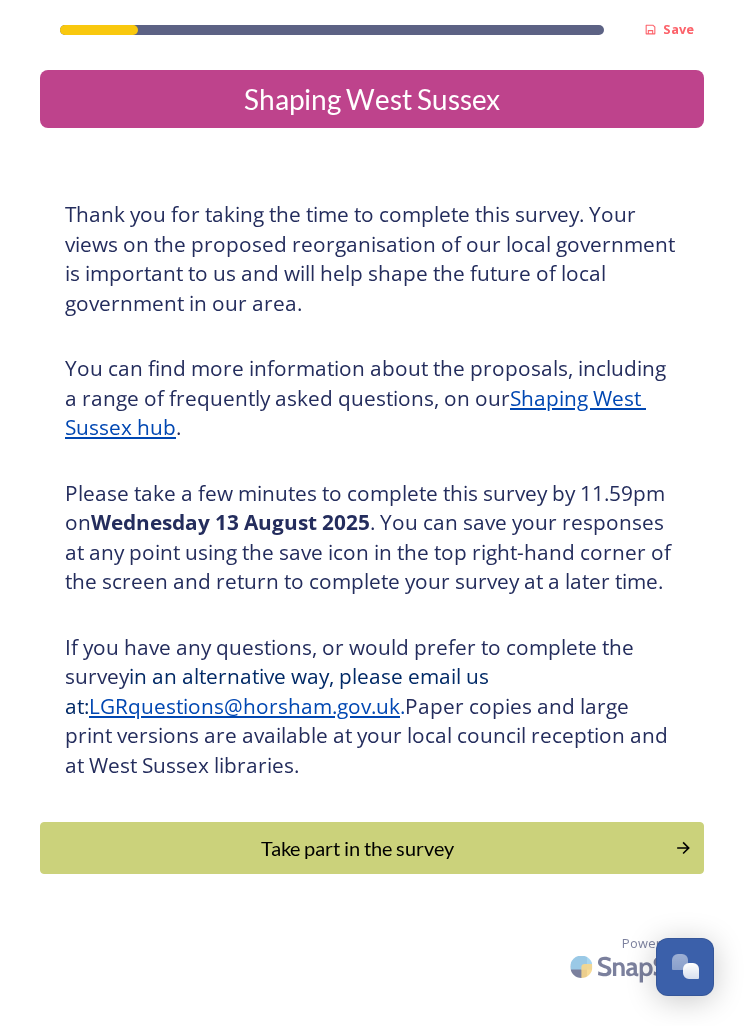 click on "Take part in the survey" at bounding box center [357, 848] 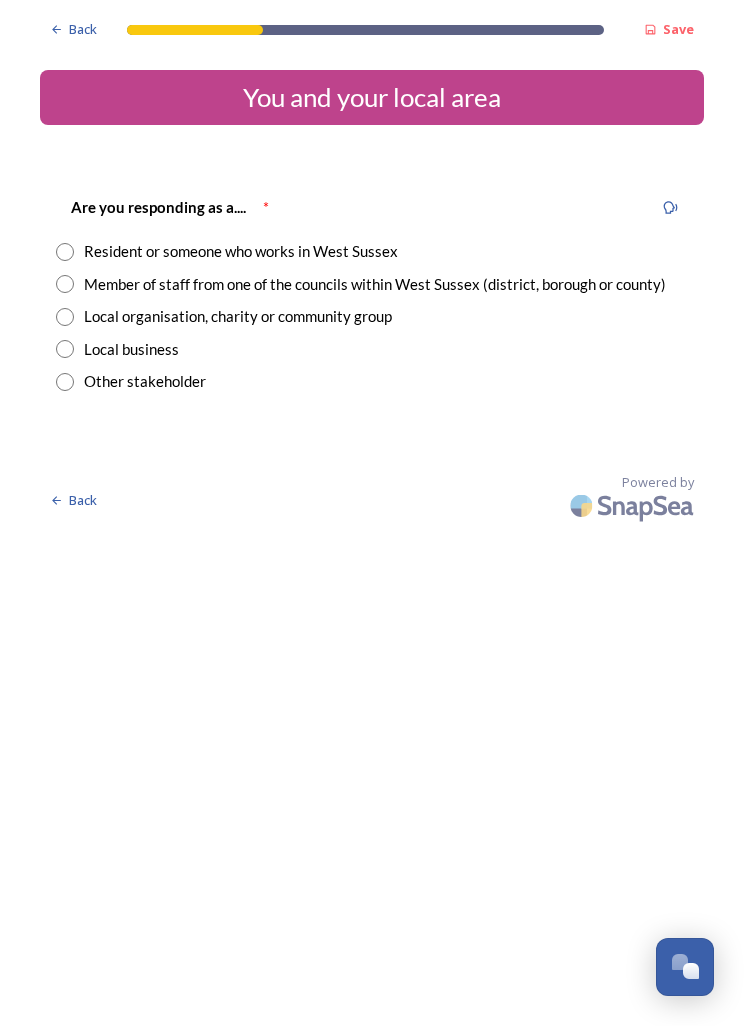 scroll, scrollTop: 0, scrollLeft: 0, axis: both 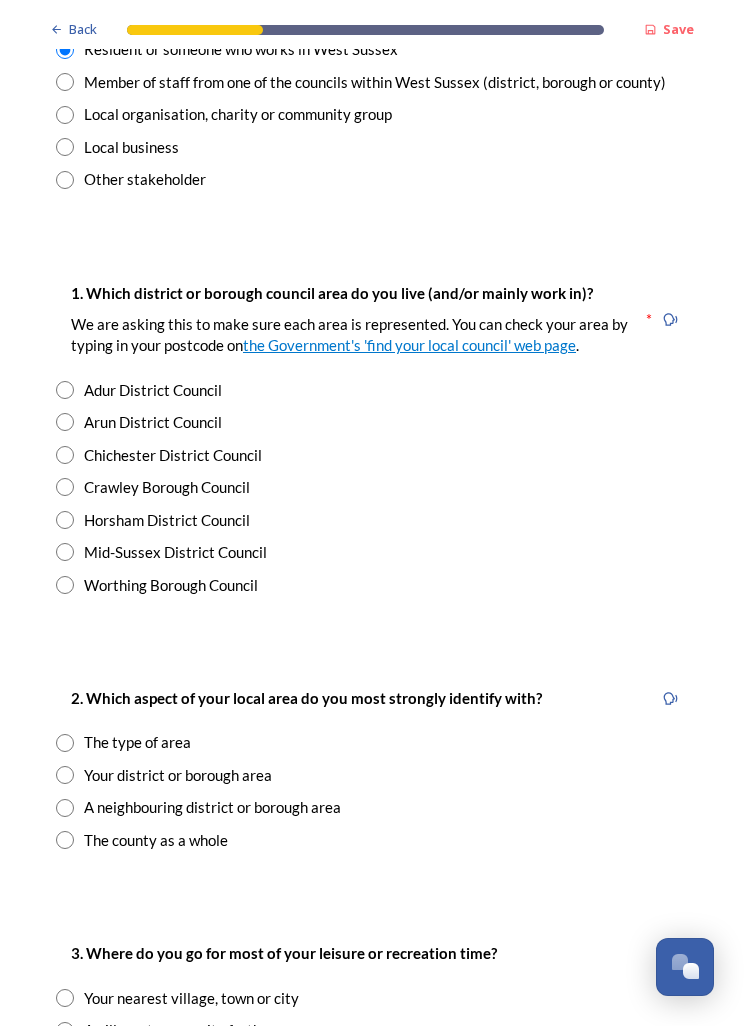 click at bounding box center (65, 552) 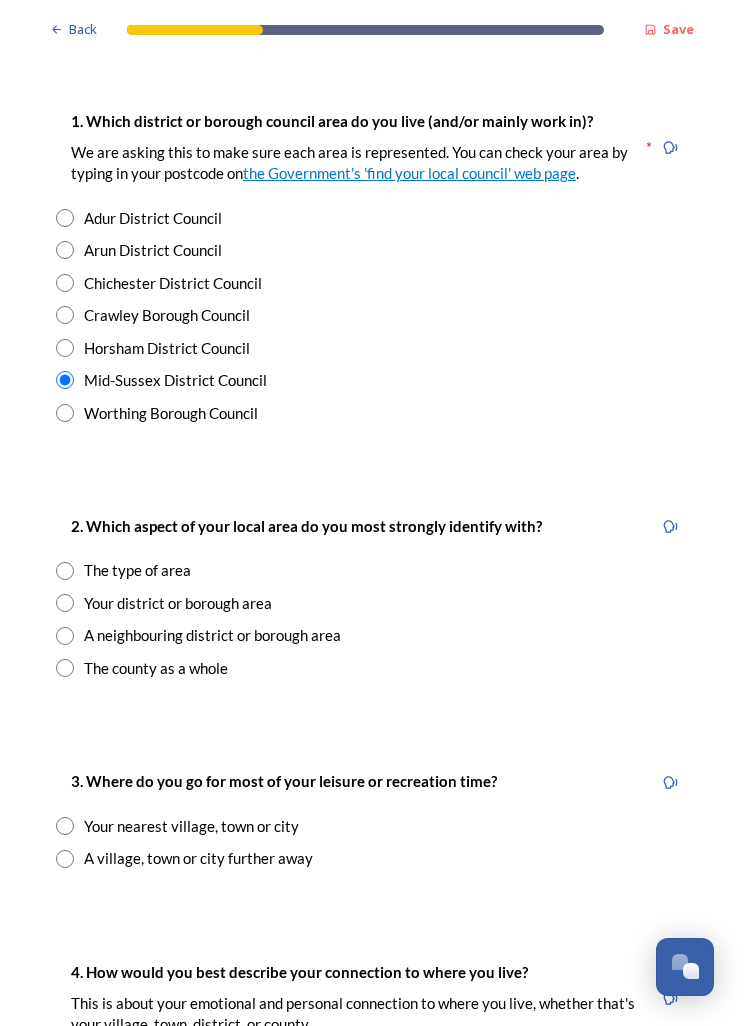 scroll, scrollTop: 416, scrollLeft: 0, axis: vertical 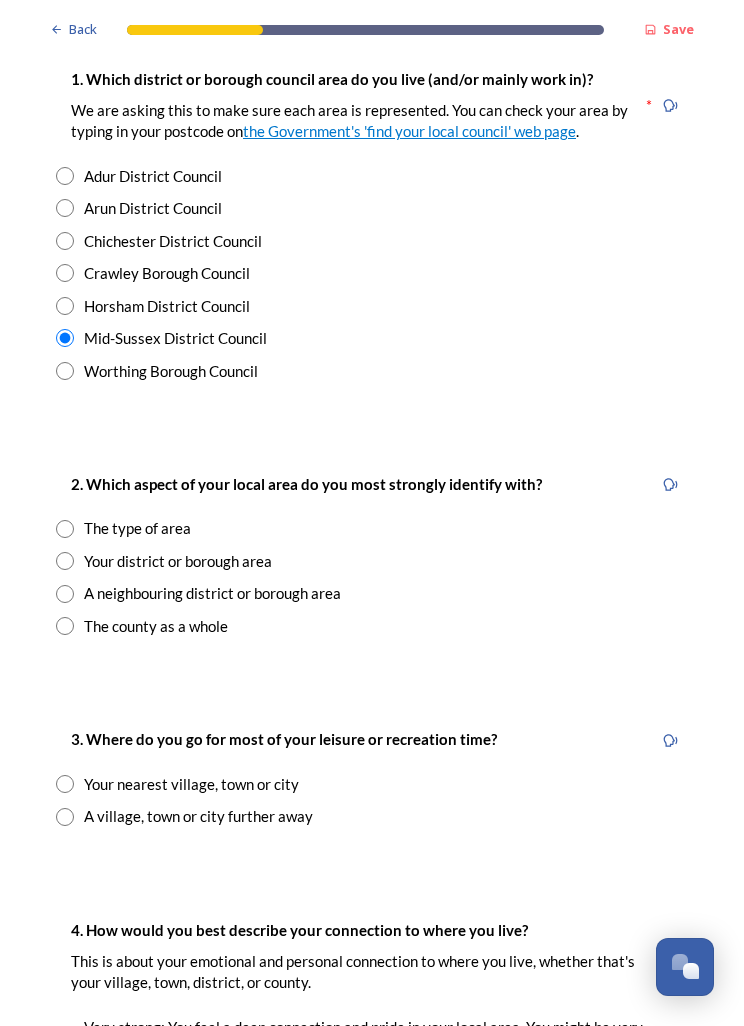 click at bounding box center (65, 529) 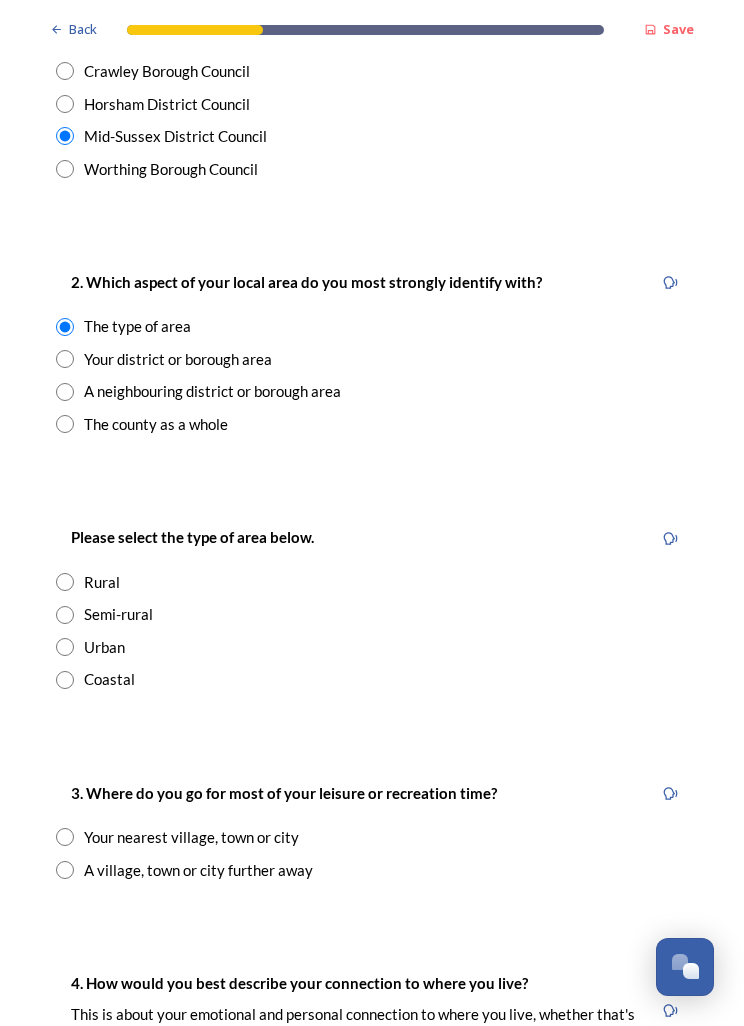 scroll, scrollTop: 646, scrollLeft: 0, axis: vertical 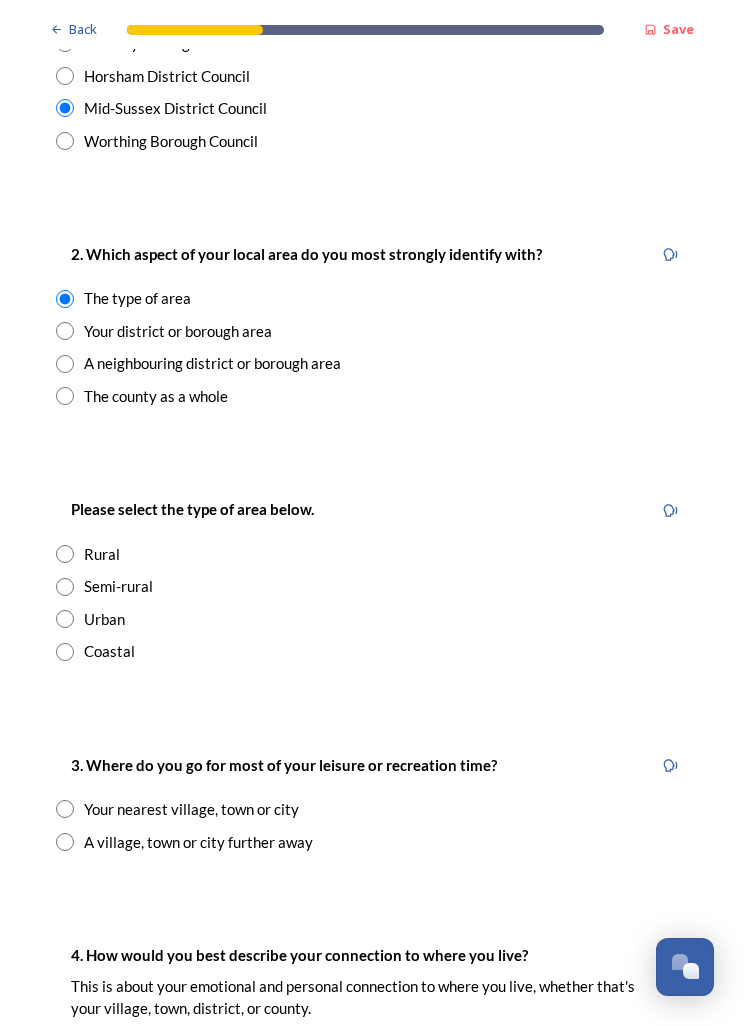 click at bounding box center [65, 331] 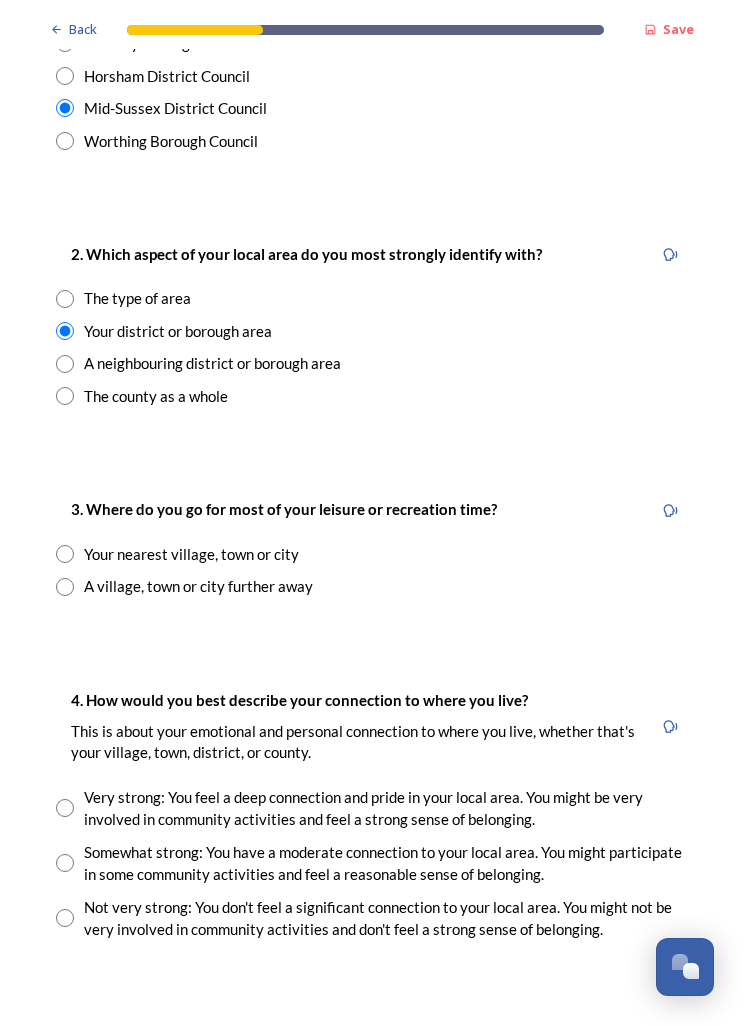 click at bounding box center [65, 299] 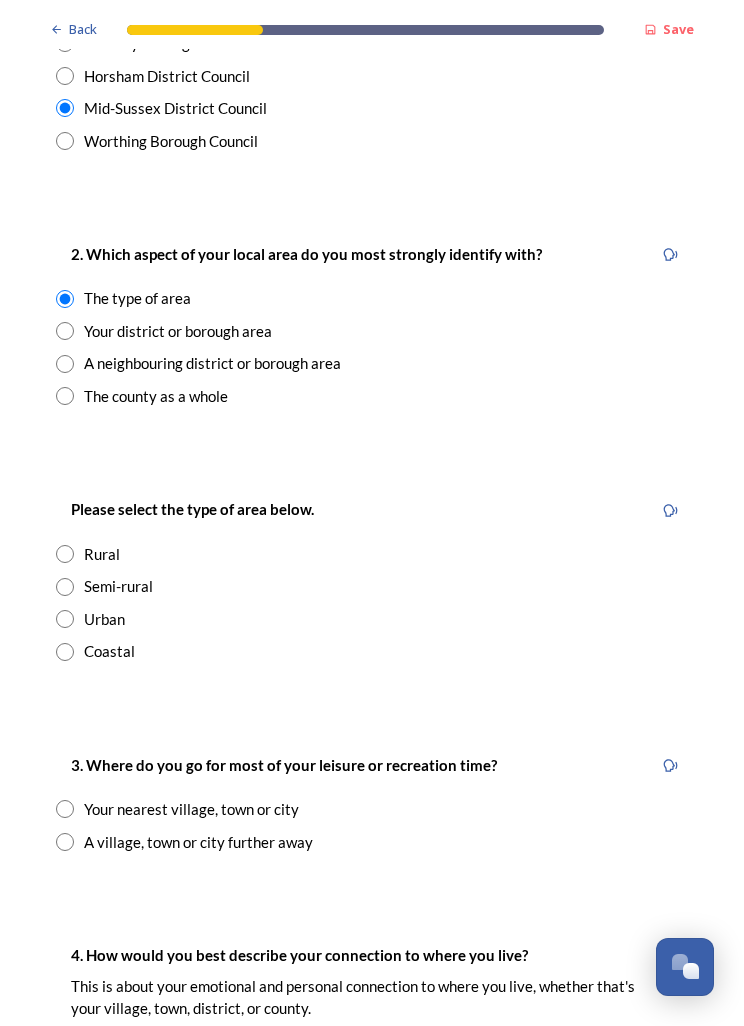 click at bounding box center [65, 396] 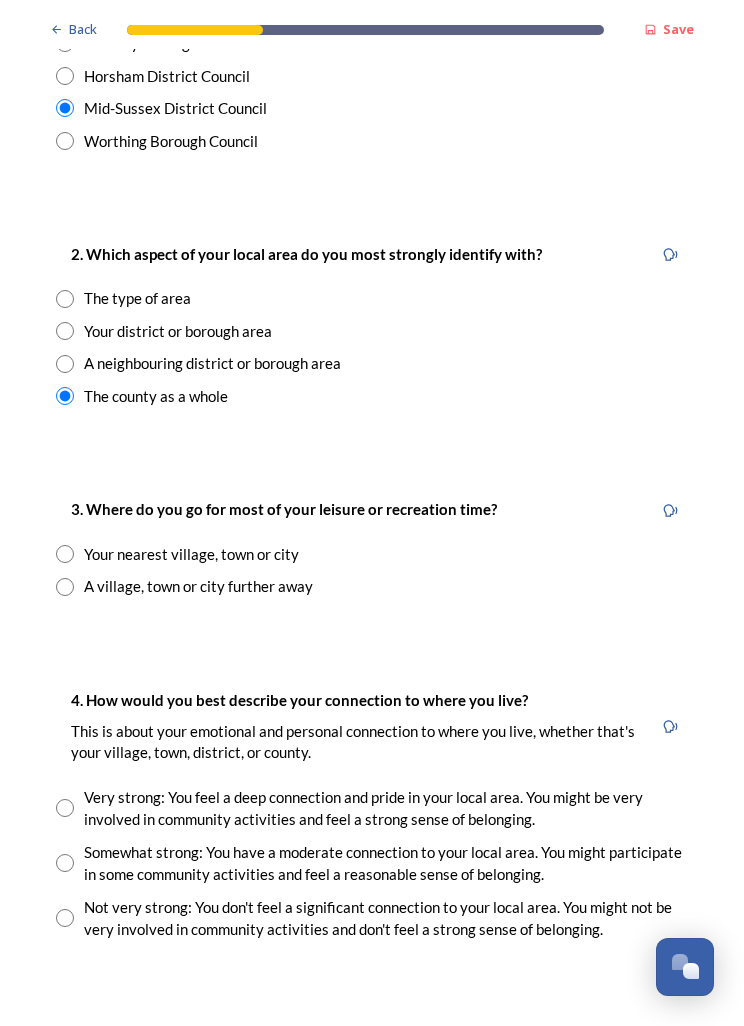 click at bounding box center [65, 299] 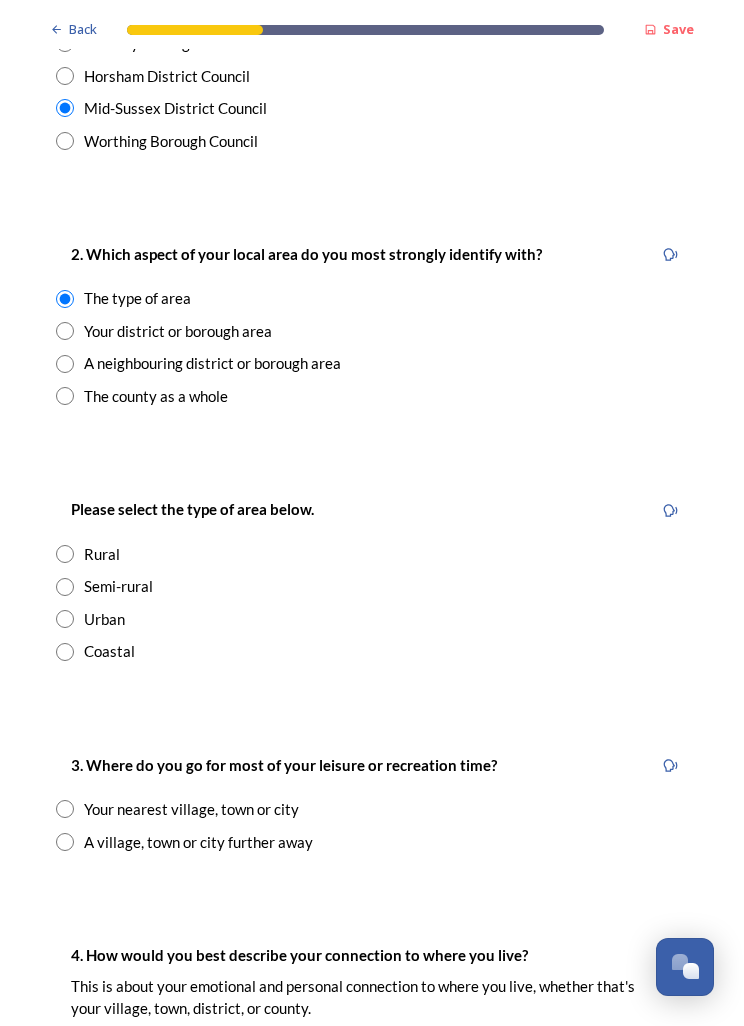 click at bounding box center (65, 619) 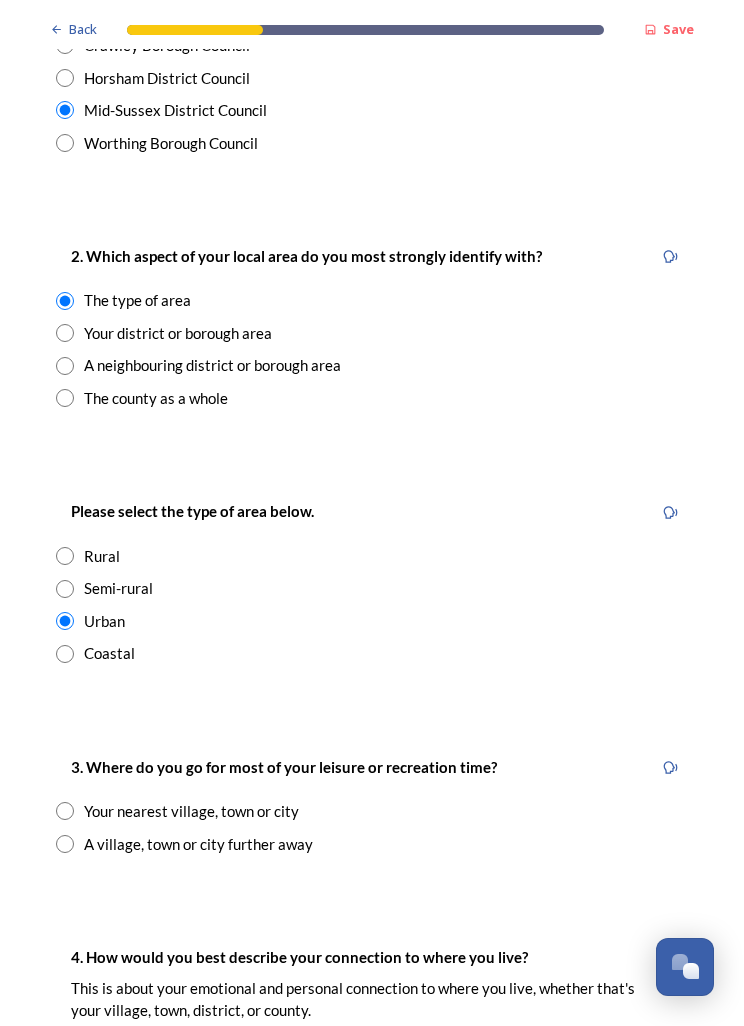 scroll, scrollTop: 638, scrollLeft: 0, axis: vertical 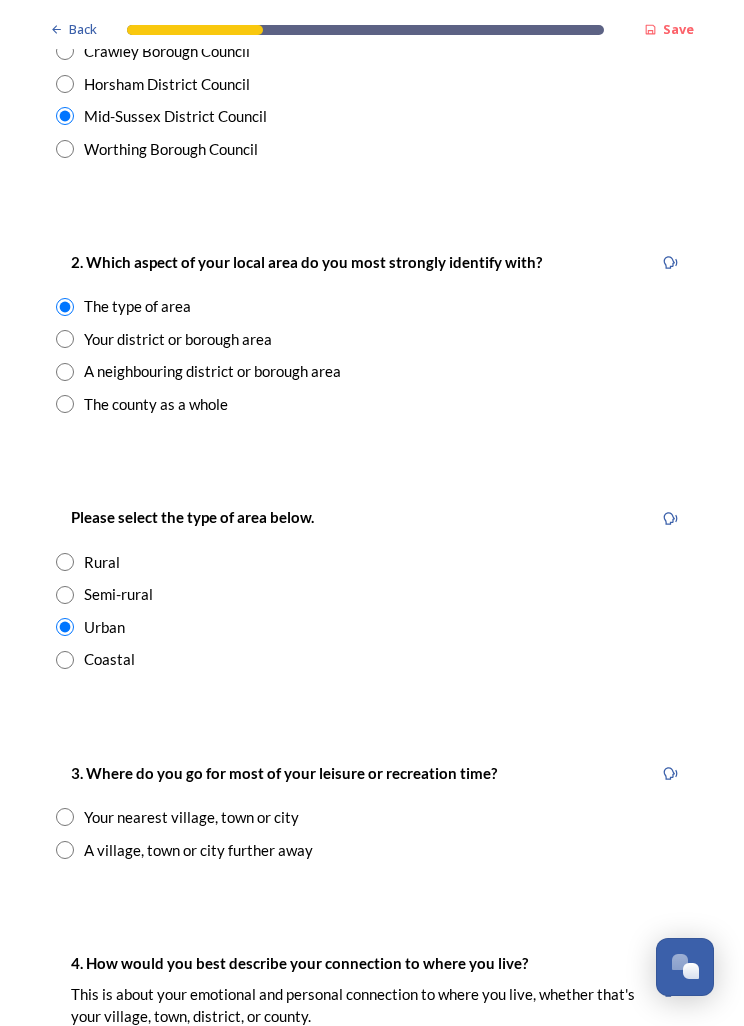 click on "The county as a whole" at bounding box center [372, 404] 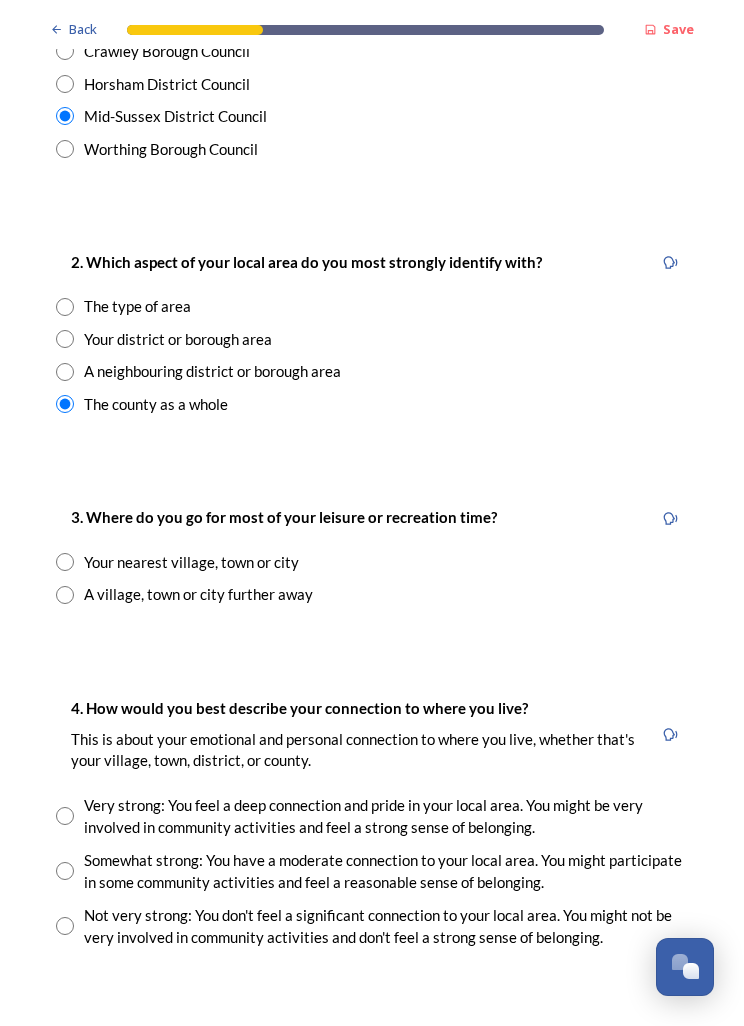 click at bounding box center (65, 595) 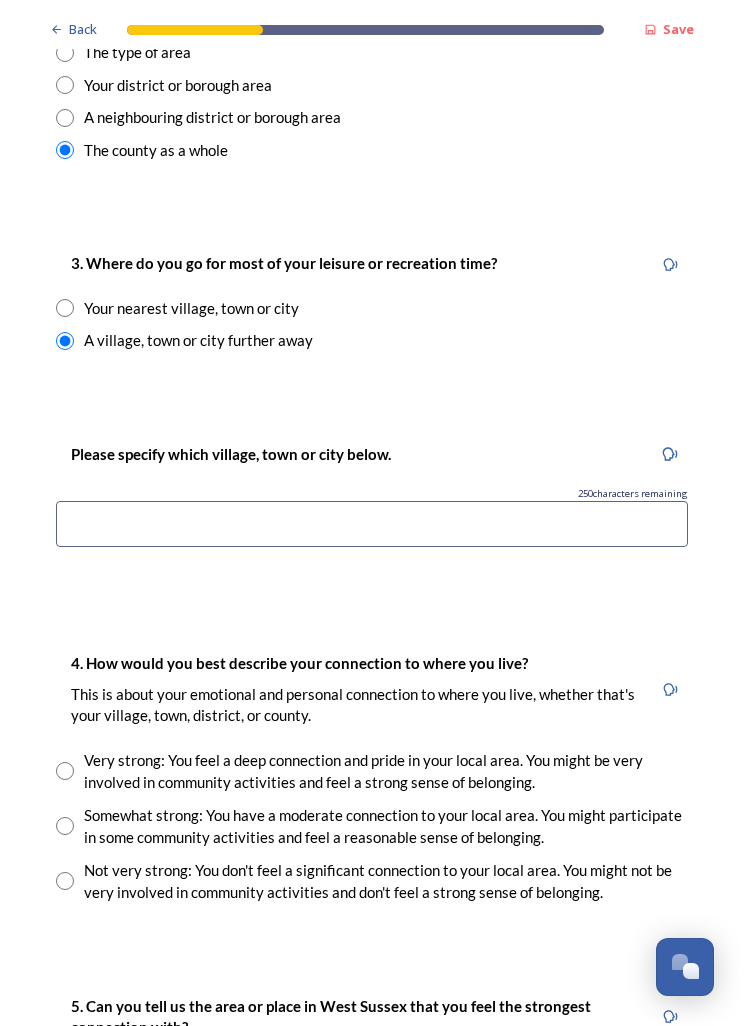 scroll, scrollTop: 899, scrollLeft: 0, axis: vertical 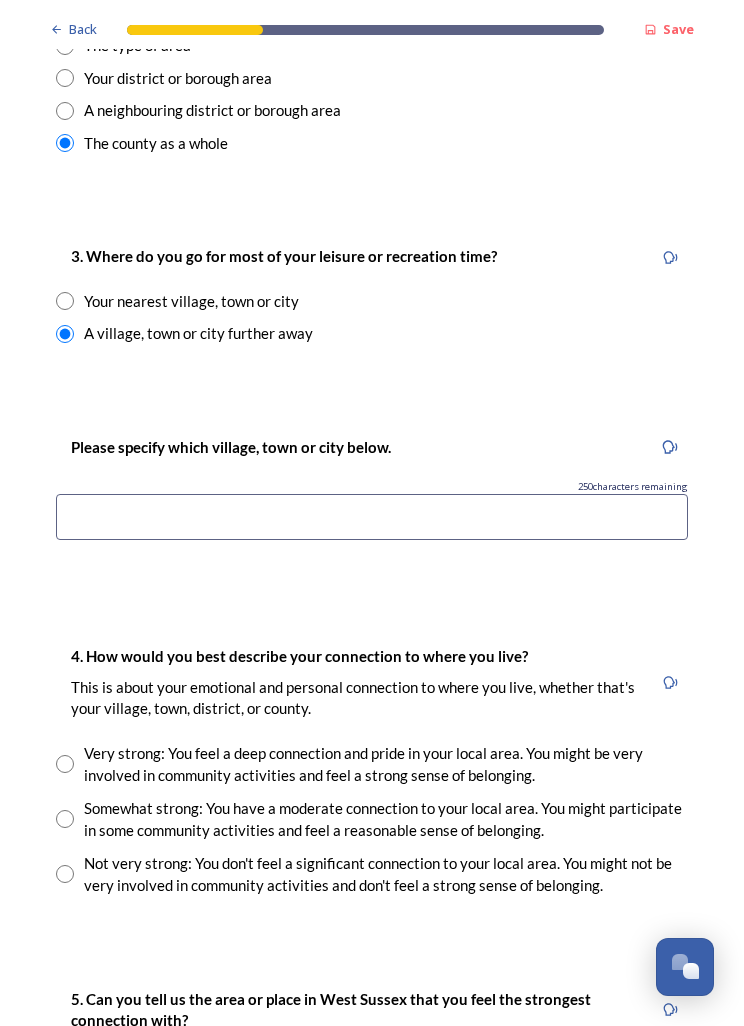 click at bounding box center [372, 517] 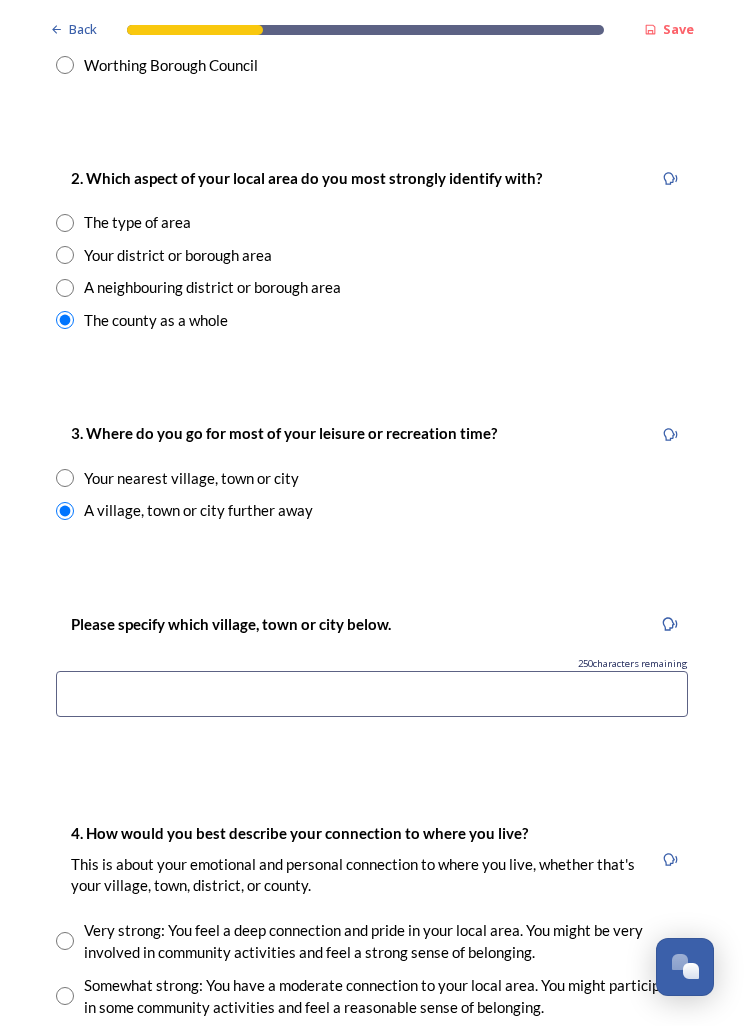 scroll, scrollTop: 714, scrollLeft: 0, axis: vertical 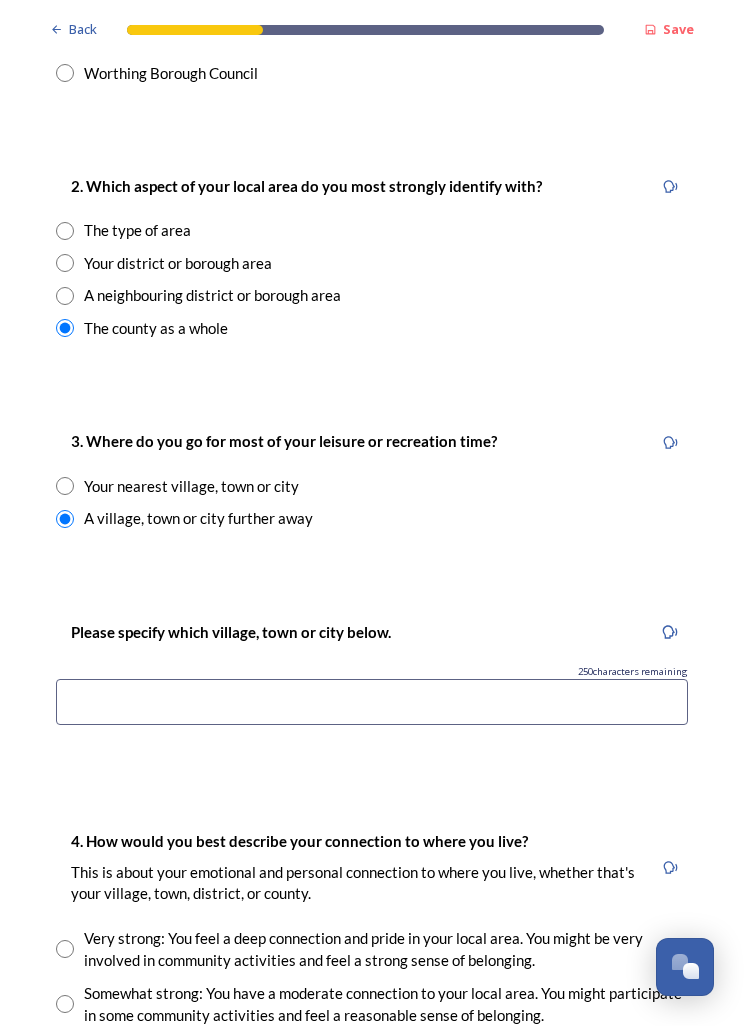click at bounding box center (65, 231) 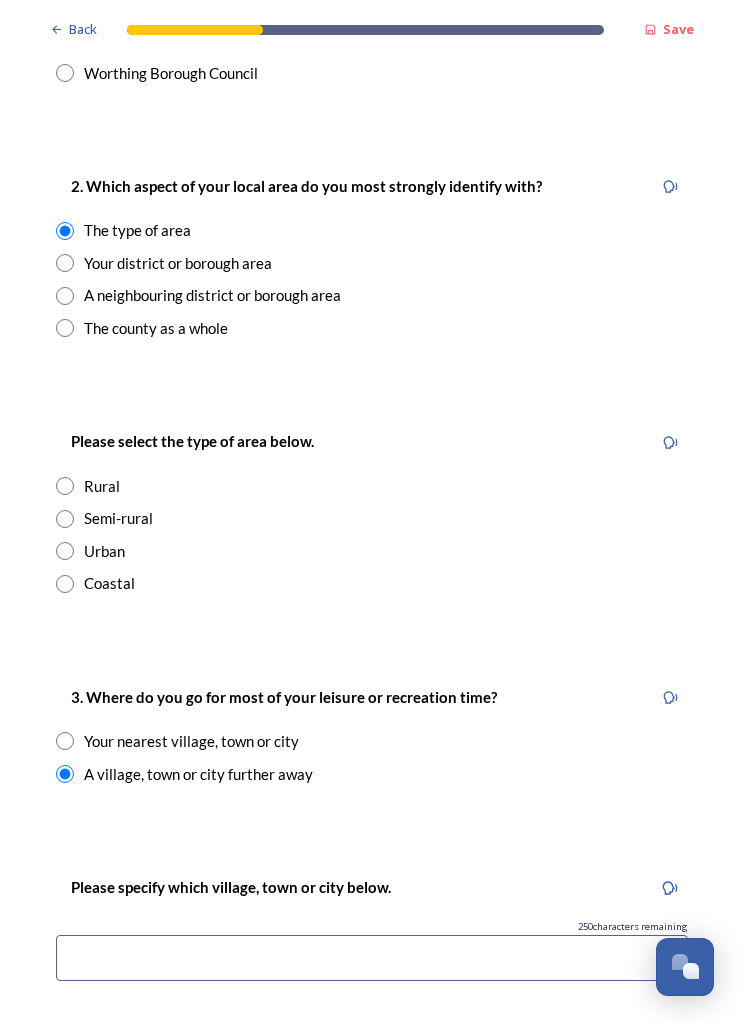 click at bounding box center (65, 519) 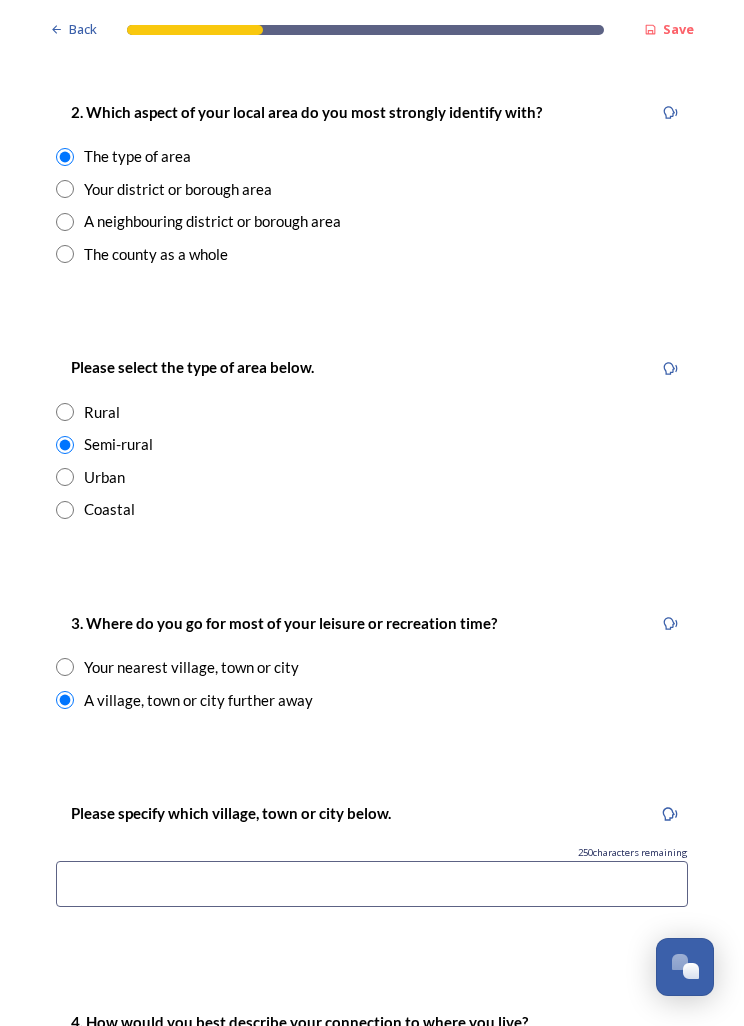 scroll, scrollTop: 786, scrollLeft: 0, axis: vertical 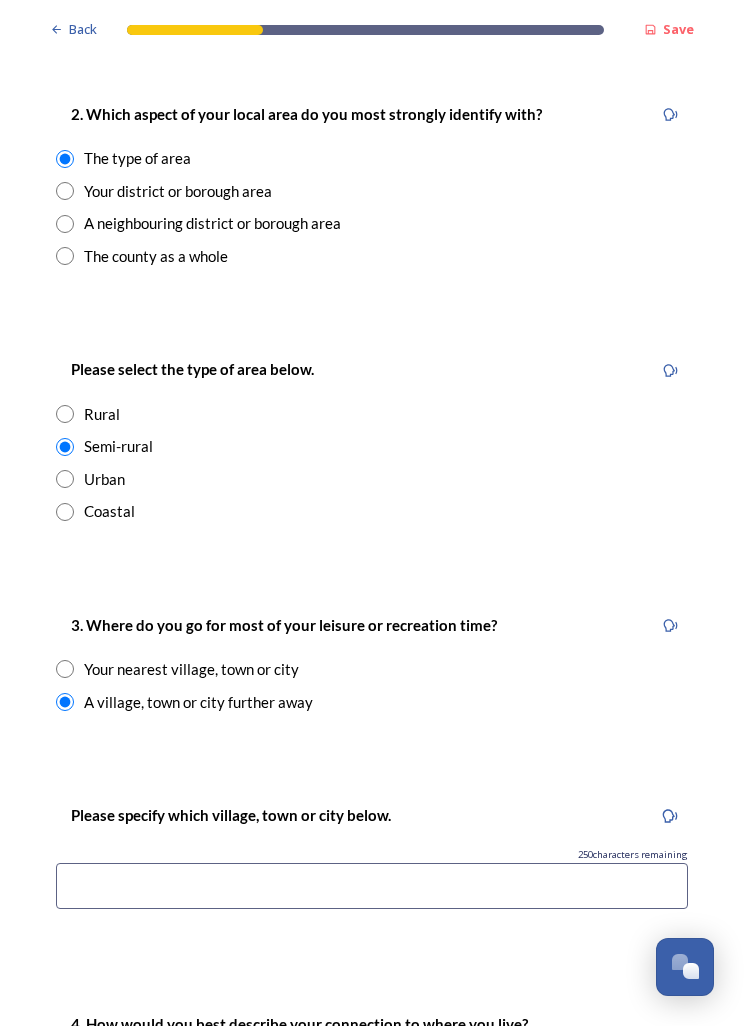click at bounding box center (65, 479) 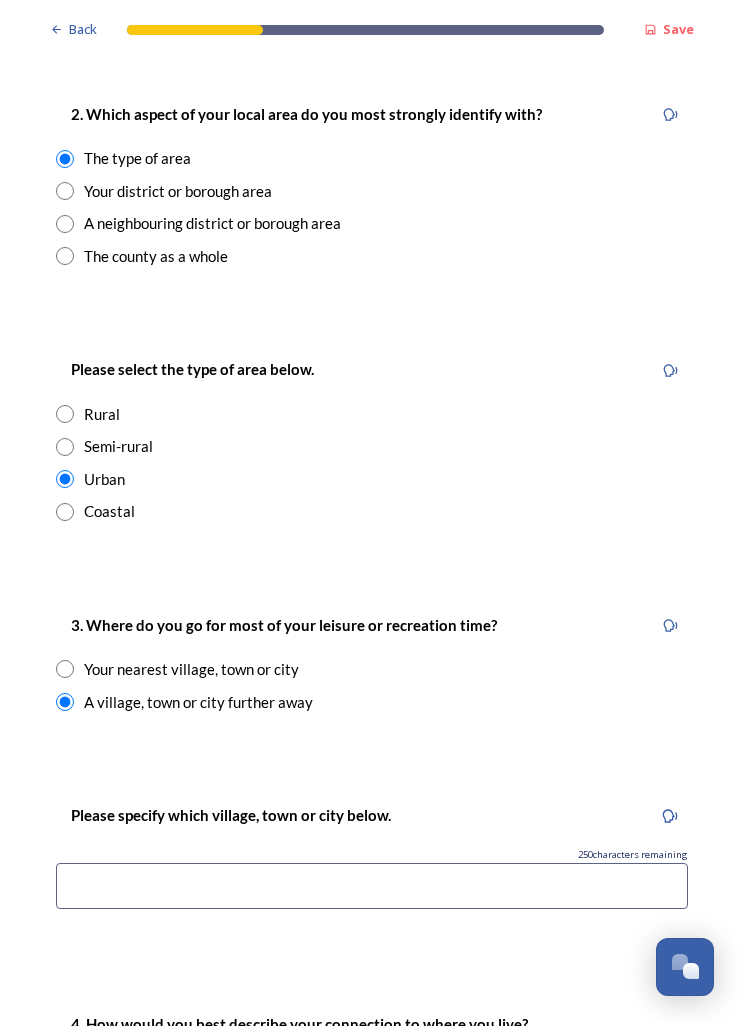 click at bounding box center (65, 447) 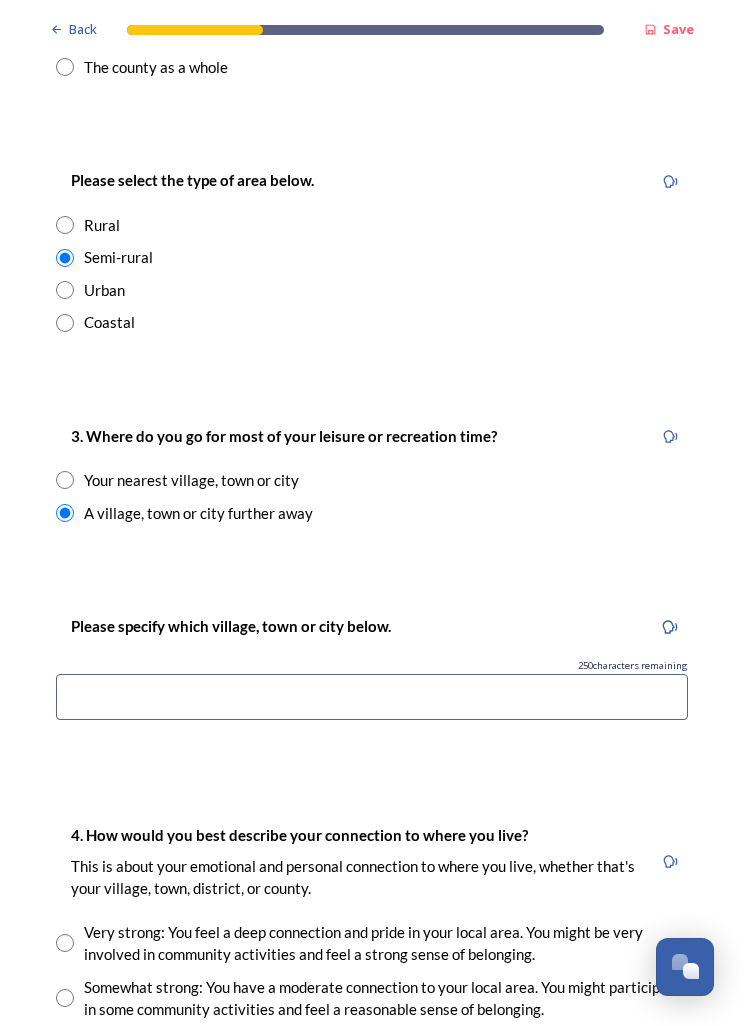 scroll, scrollTop: 985, scrollLeft: 0, axis: vertical 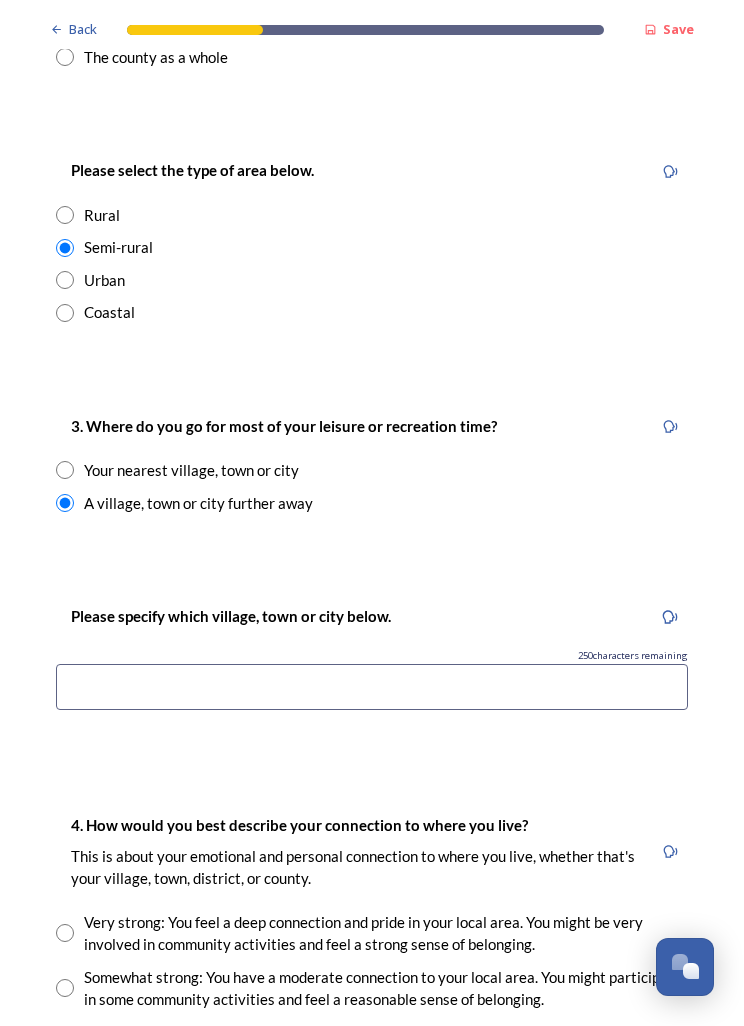 click at bounding box center (372, 687) 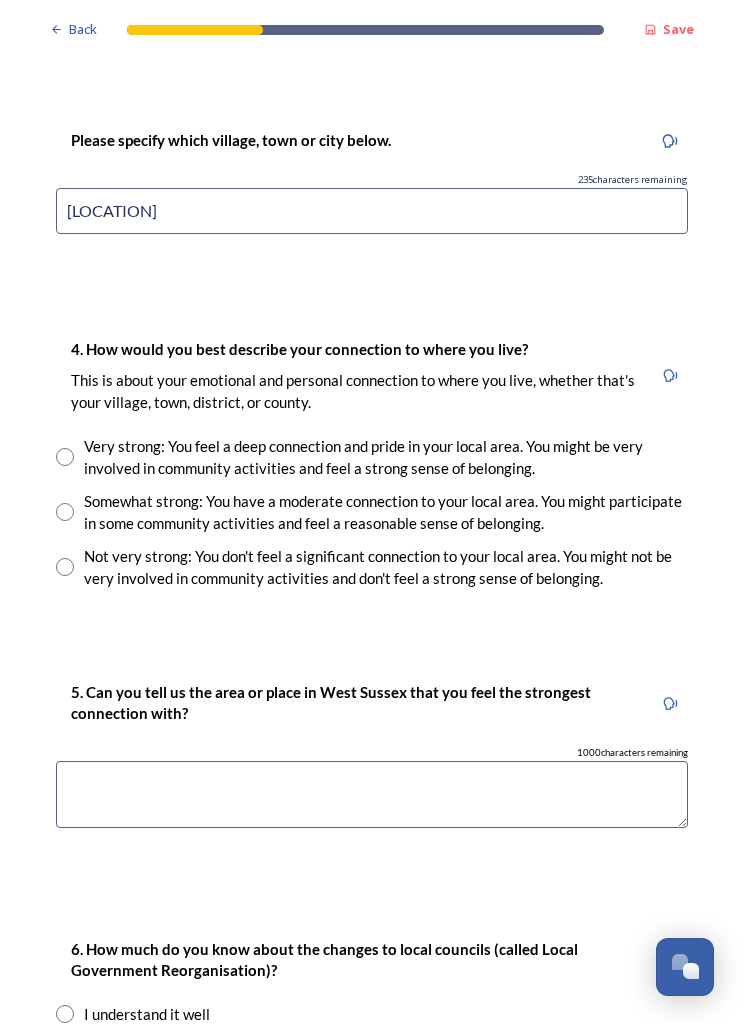 scroll, scrollTop: 1472, scrollLeft: 0, axis: vertical 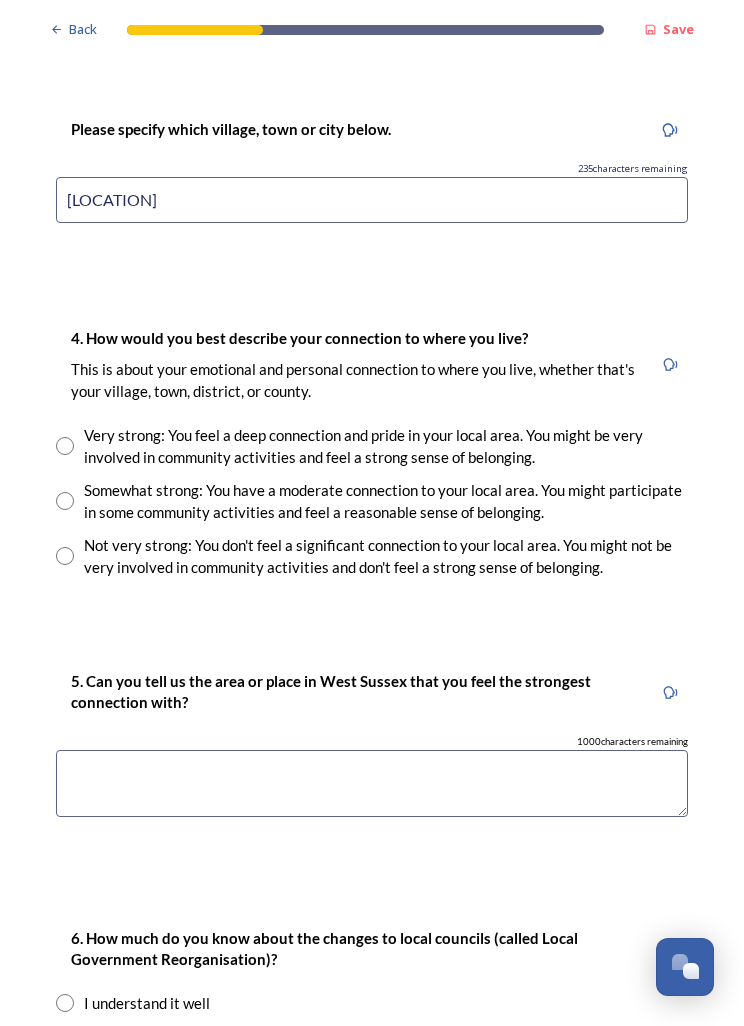 type on "[LOCATION]" 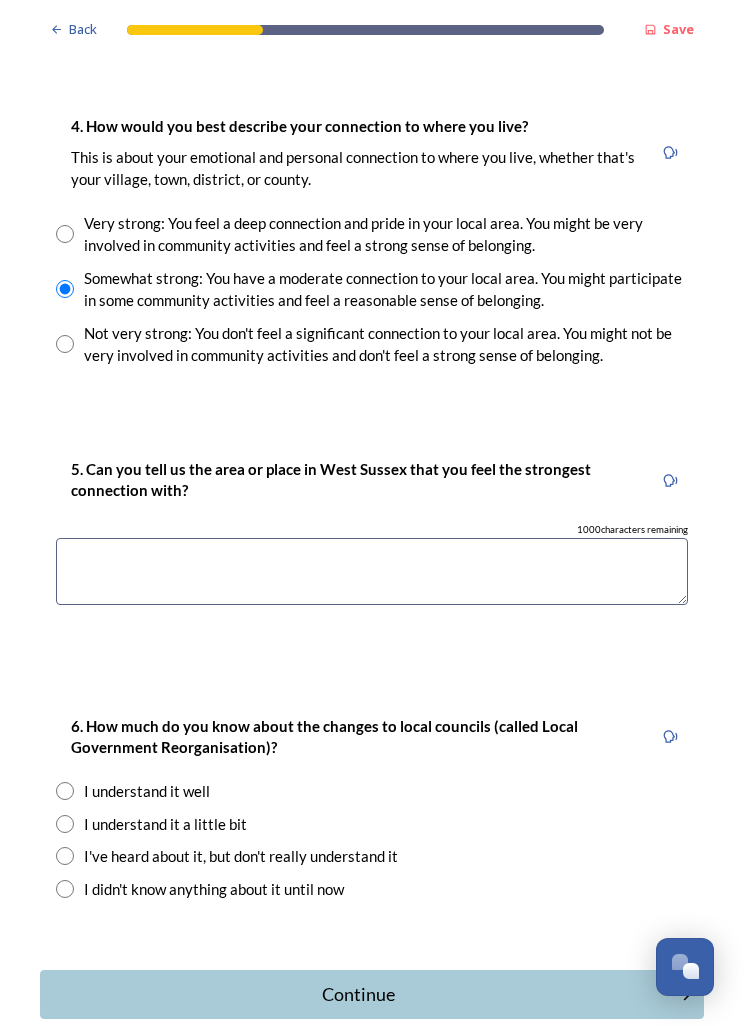 scroll, scrollTop: 1686, scrollLeft: 0, axis: vertical 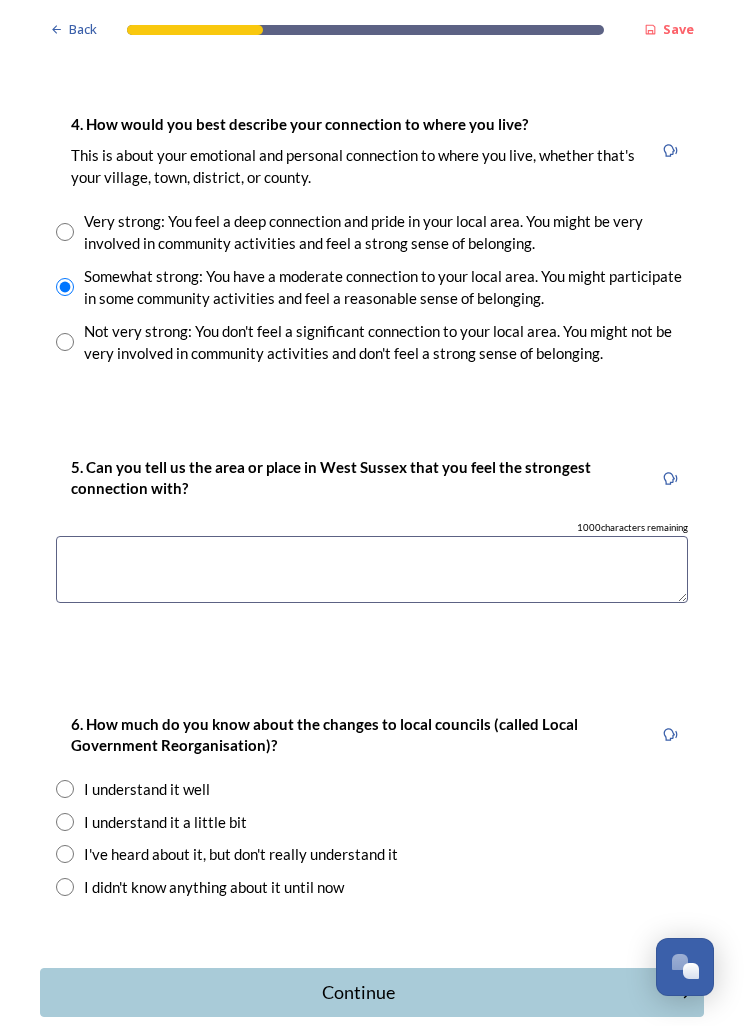 click at bounding box center [372, 569] 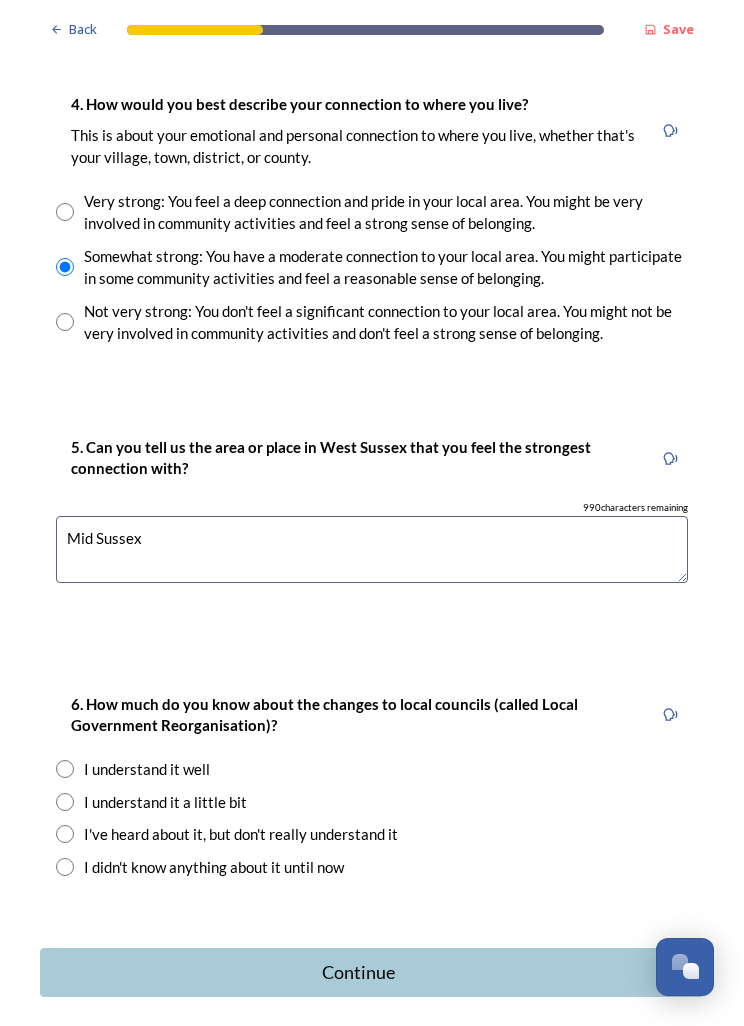 scroll, scrollTop: 1705, scrollLeft: 0, axis: vertical 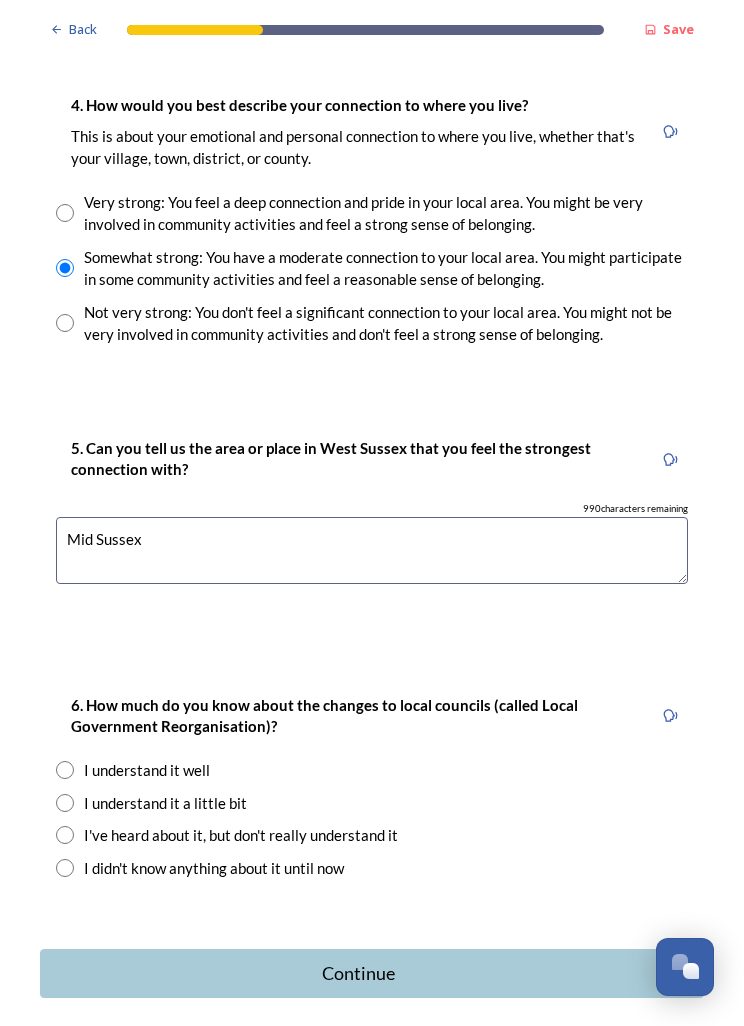 type on "Mid Sussex" 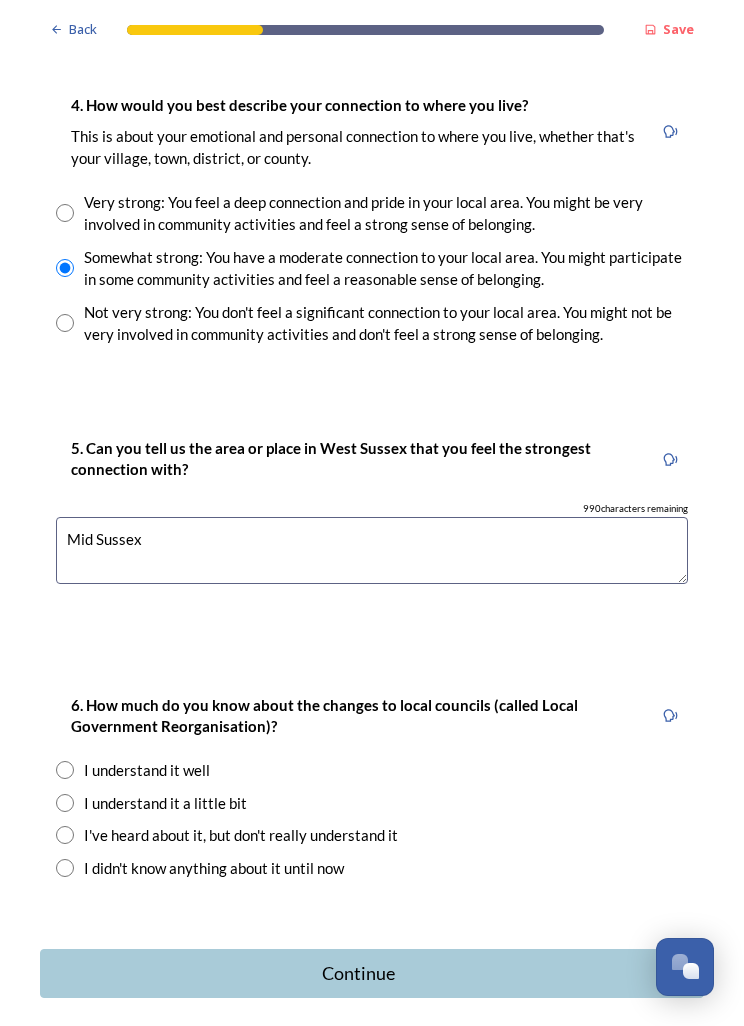 radio on "true" 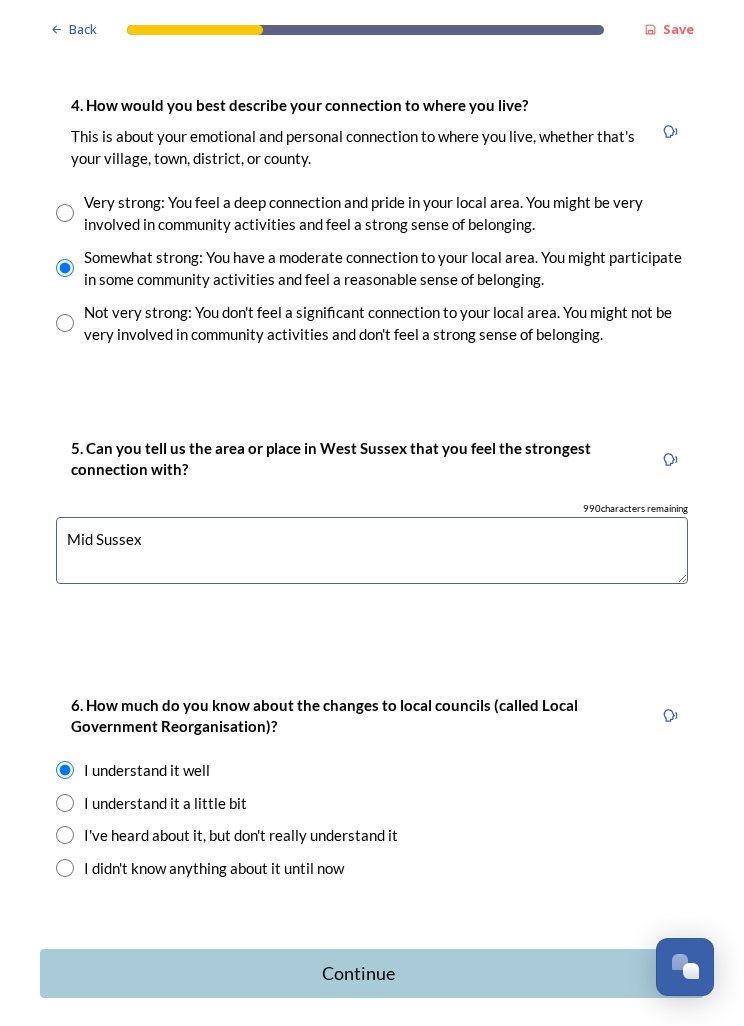 click on "Continue" at bounding box center (358, 973) 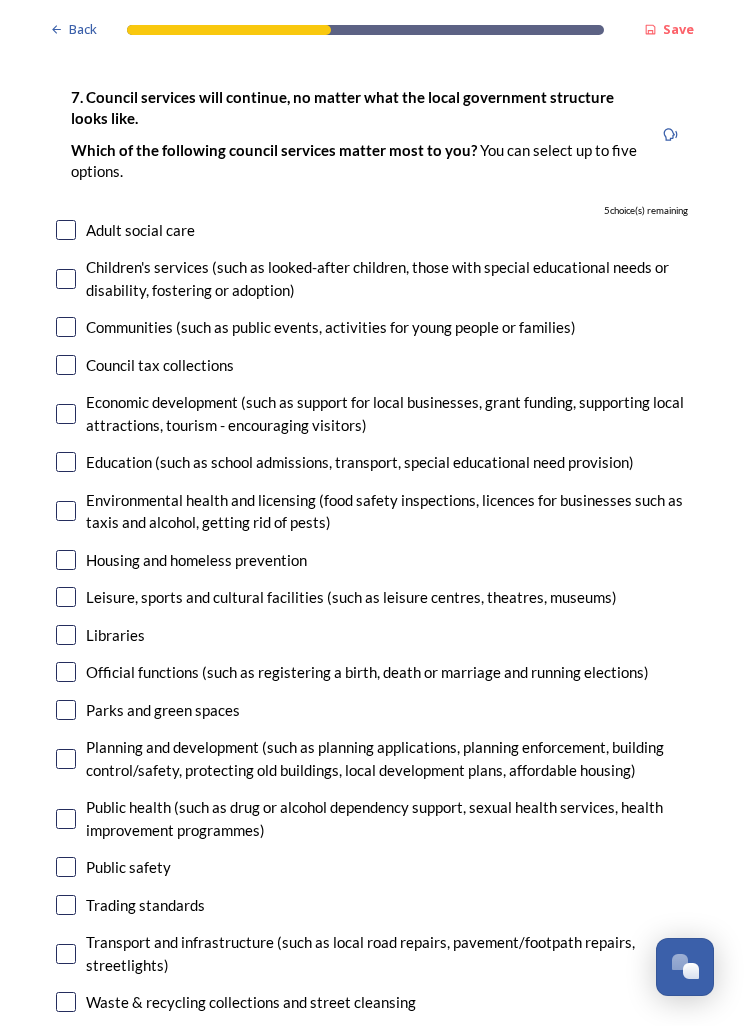 scroll, scrollTop: 108, scrollLeft: 0, axis: vertical 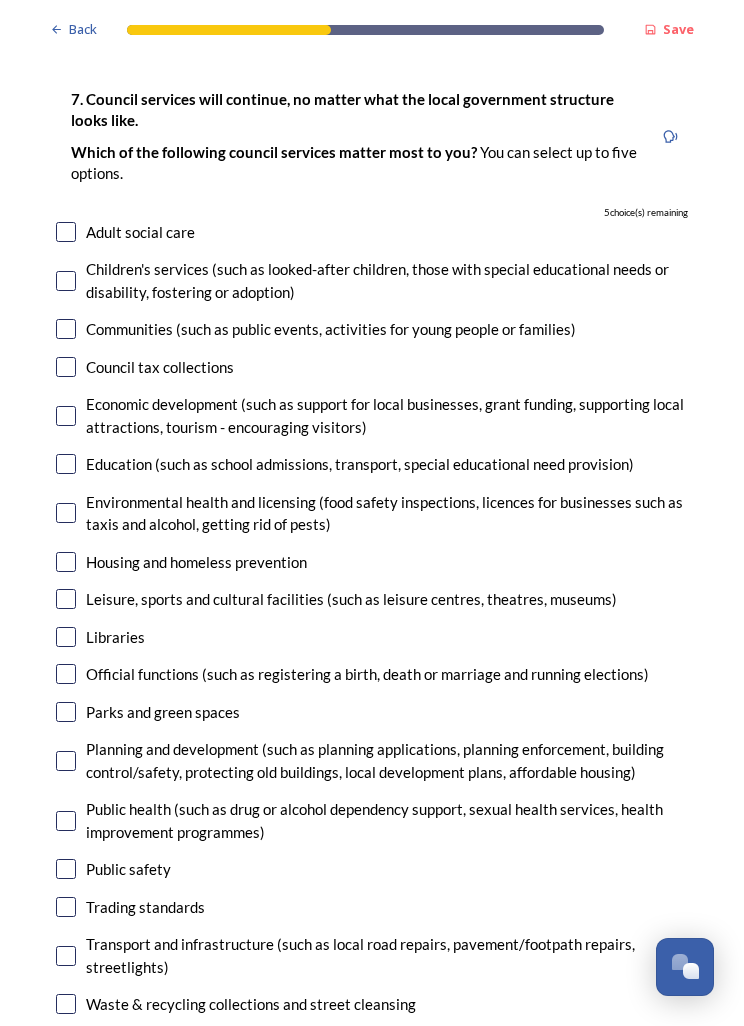 click at bounding box center (66, 416) 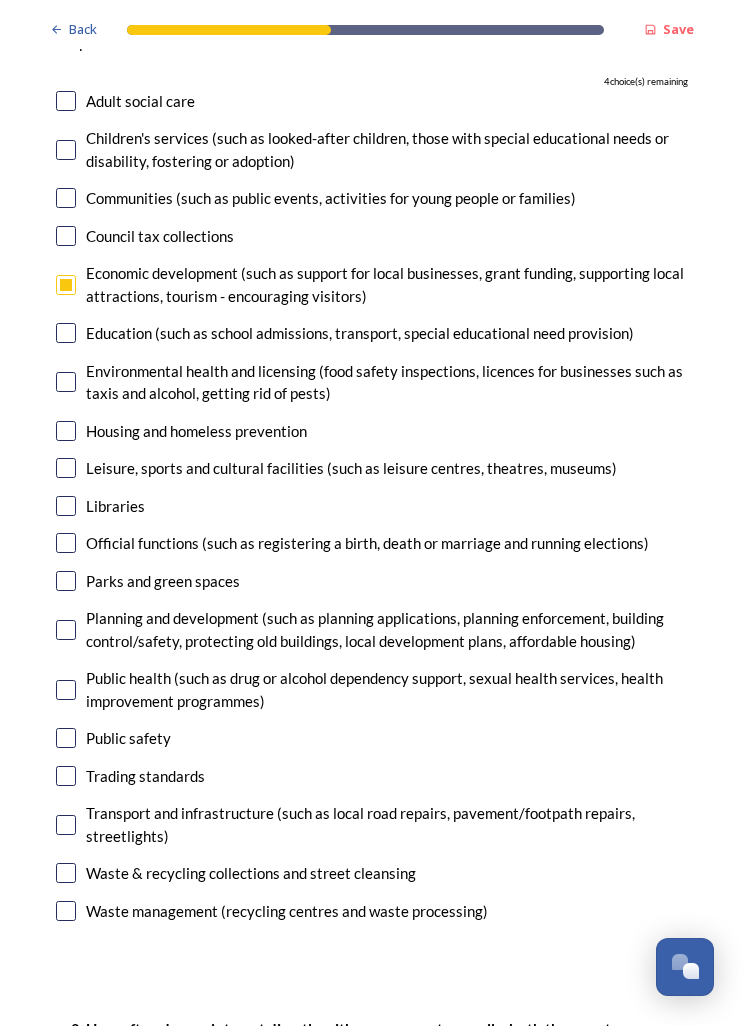 scroll, scrollTop: 248, scrollLeft: 0, axis: vertical 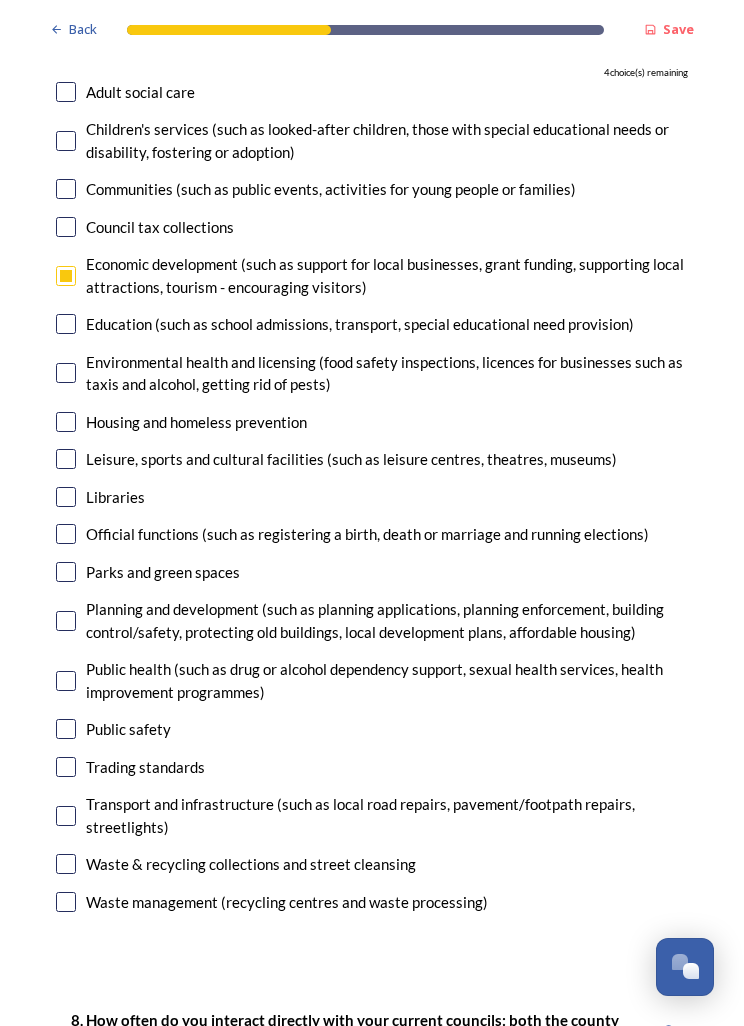 click at bounding box center [66, 459] 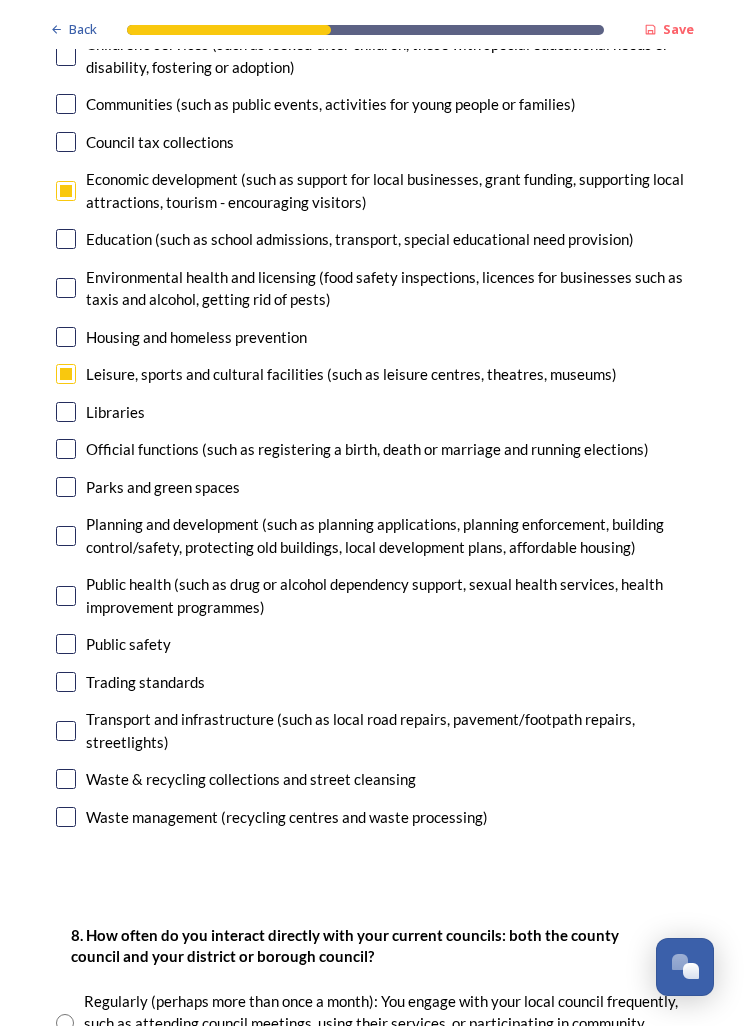 scroll, scrollTop: 346, scrollLeft: 0, axis: vertical 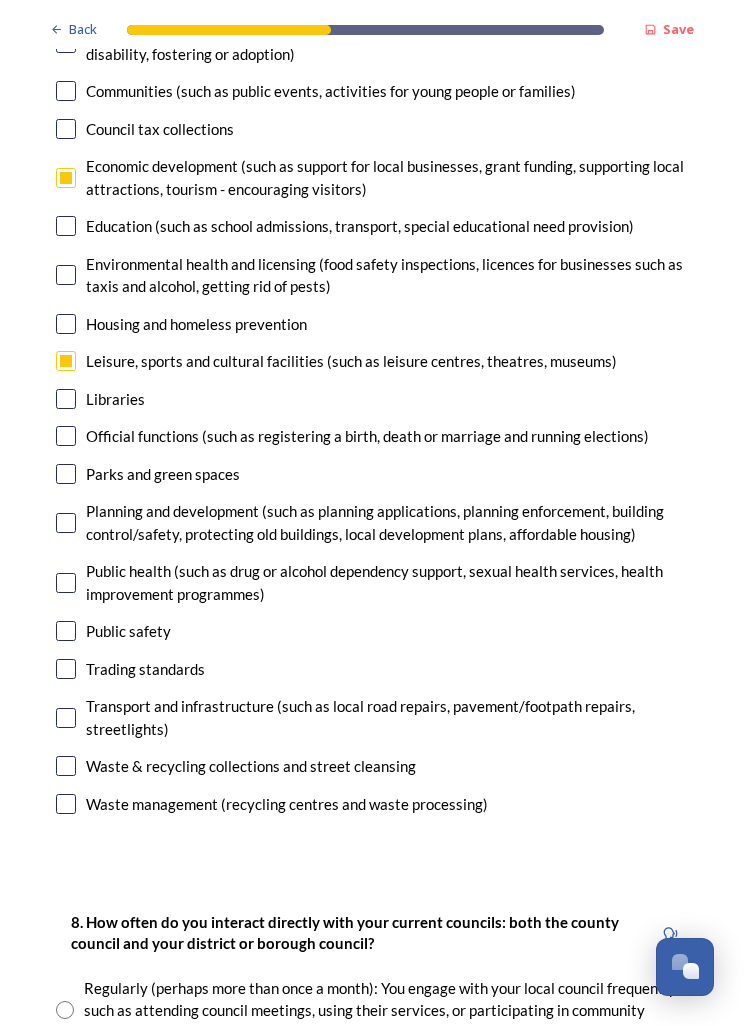 click at bounding box center [66, 474] 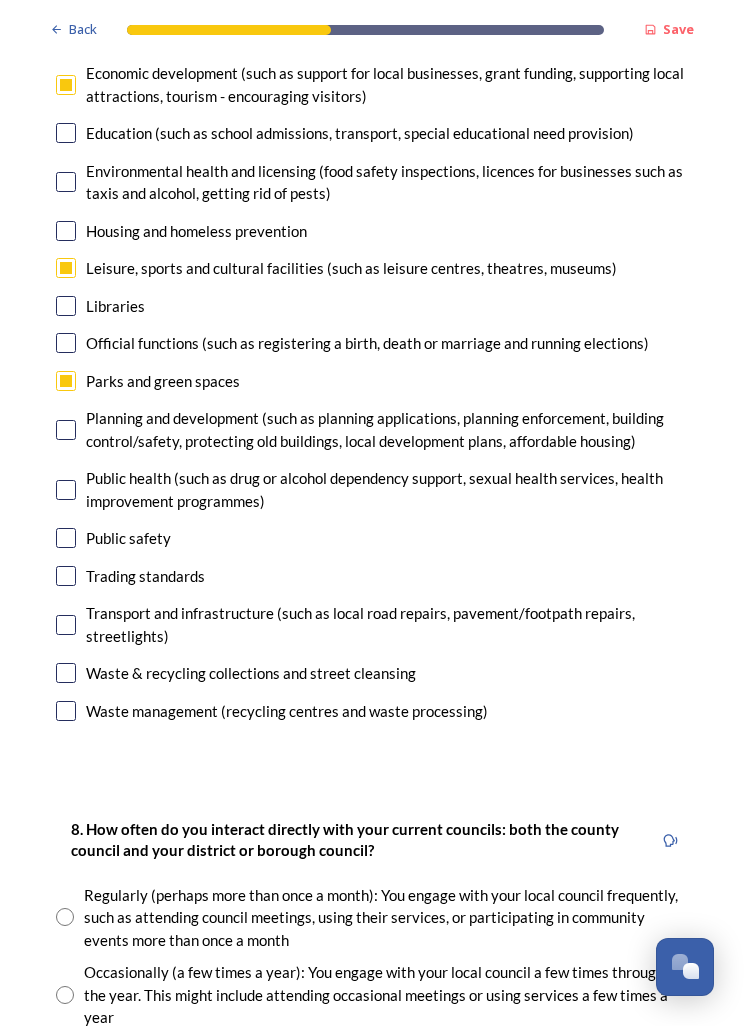 scroll, scrollTop: 439, scrollLeft: 0, axis: vertical 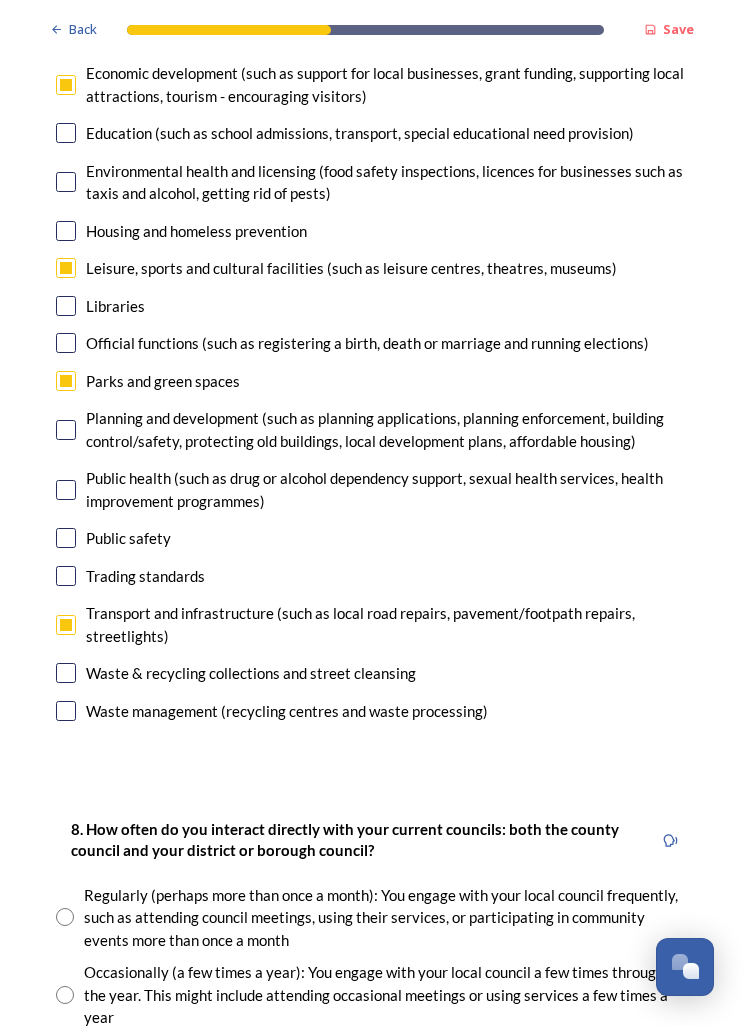 click at bounding box center (66, 673) 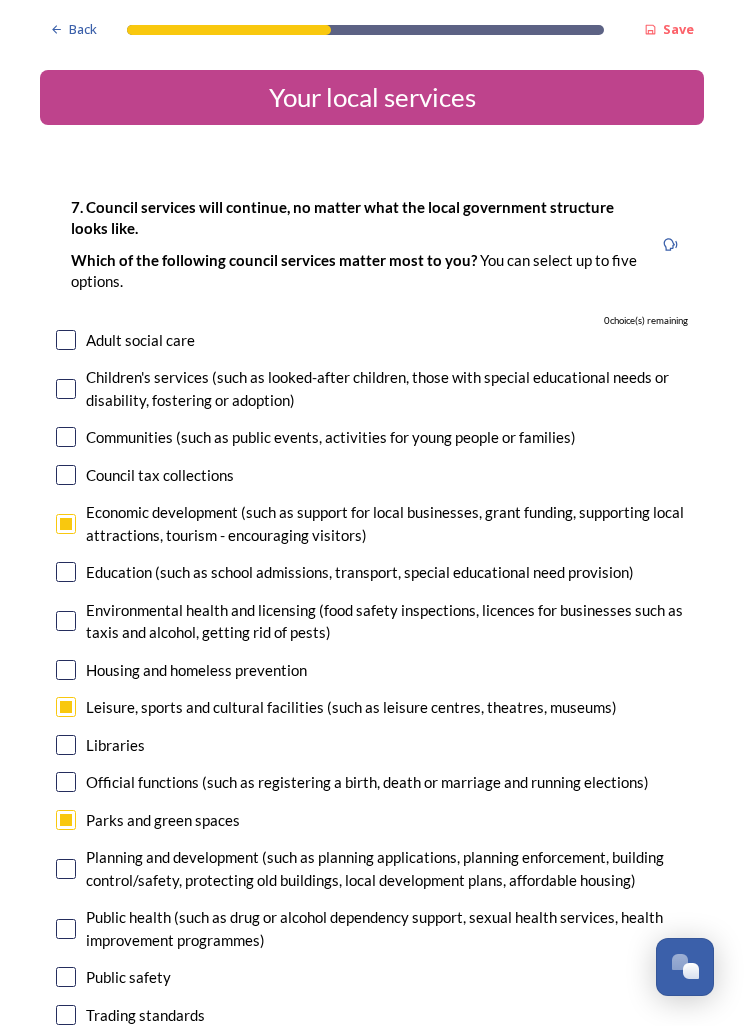 scroll, scrollTop: 0, scrollLeft: 0, axis: both 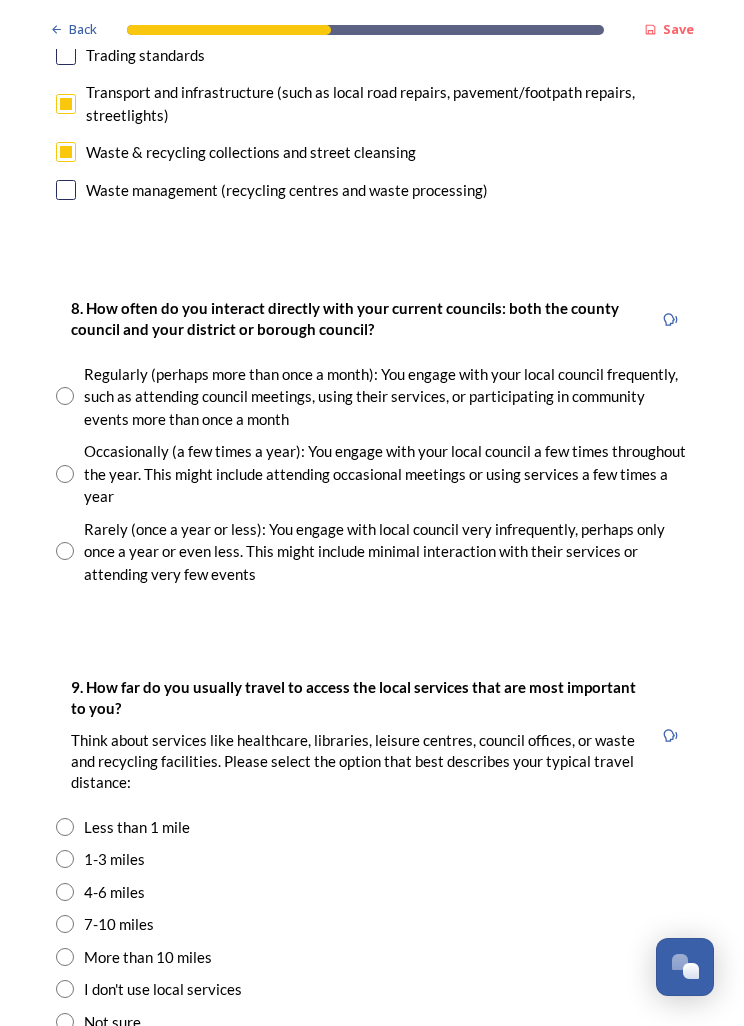 click at bounding box center (65, 551) 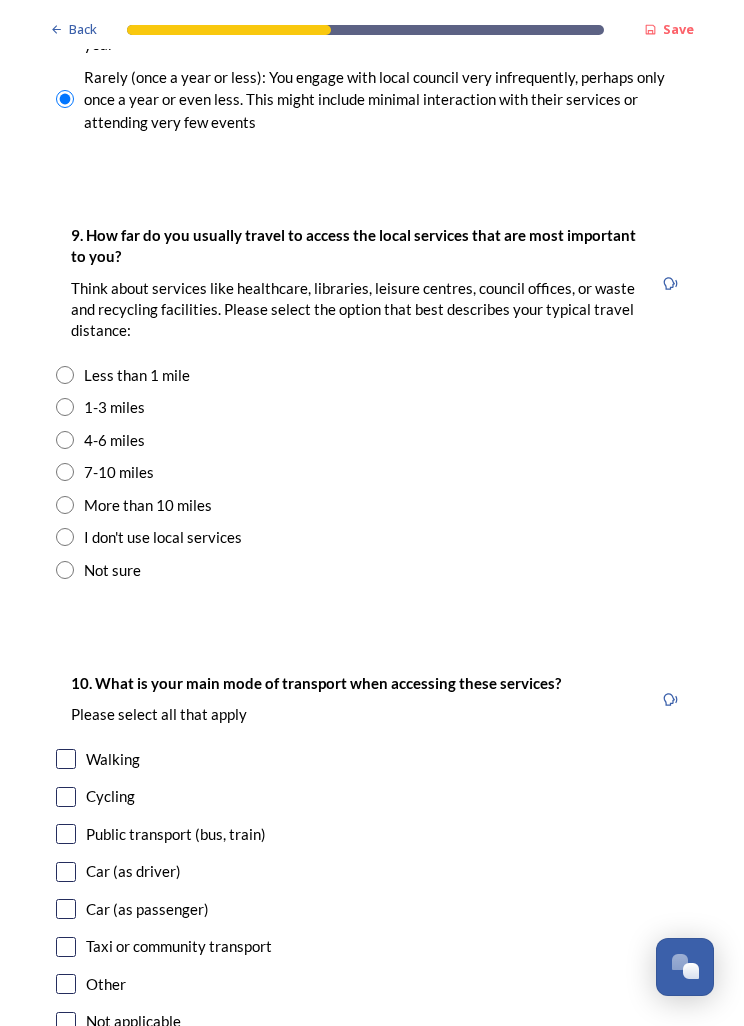 scroll, scrollTop: 1430, scrollLeft: 0, axis: vertical 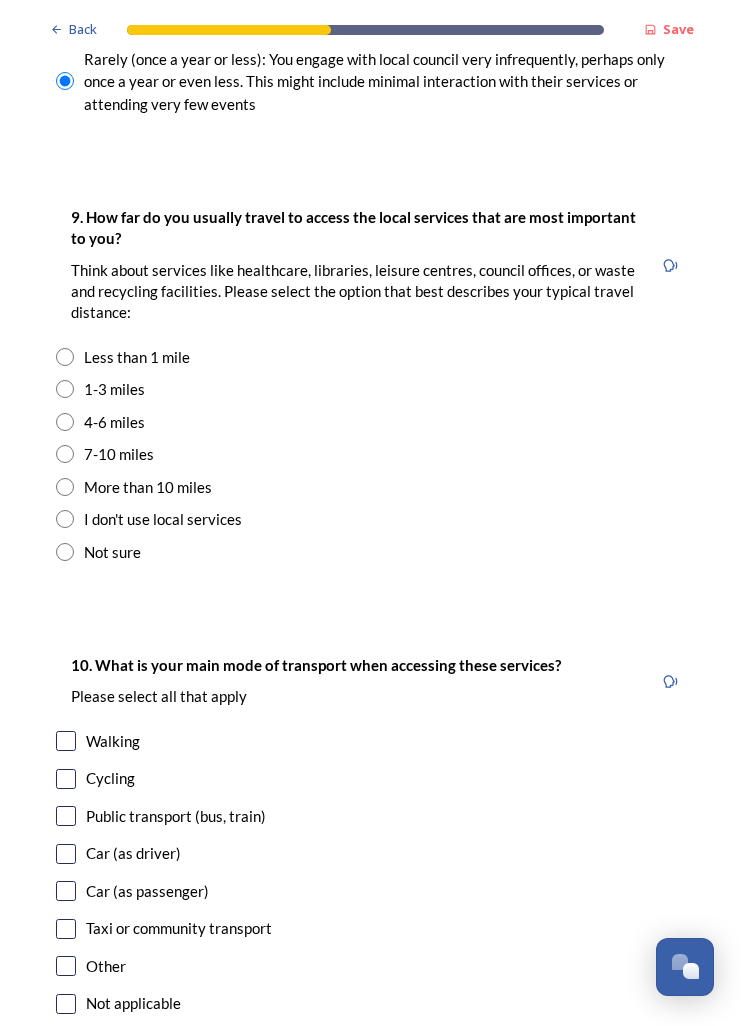 click at bounding box center [65, 357] 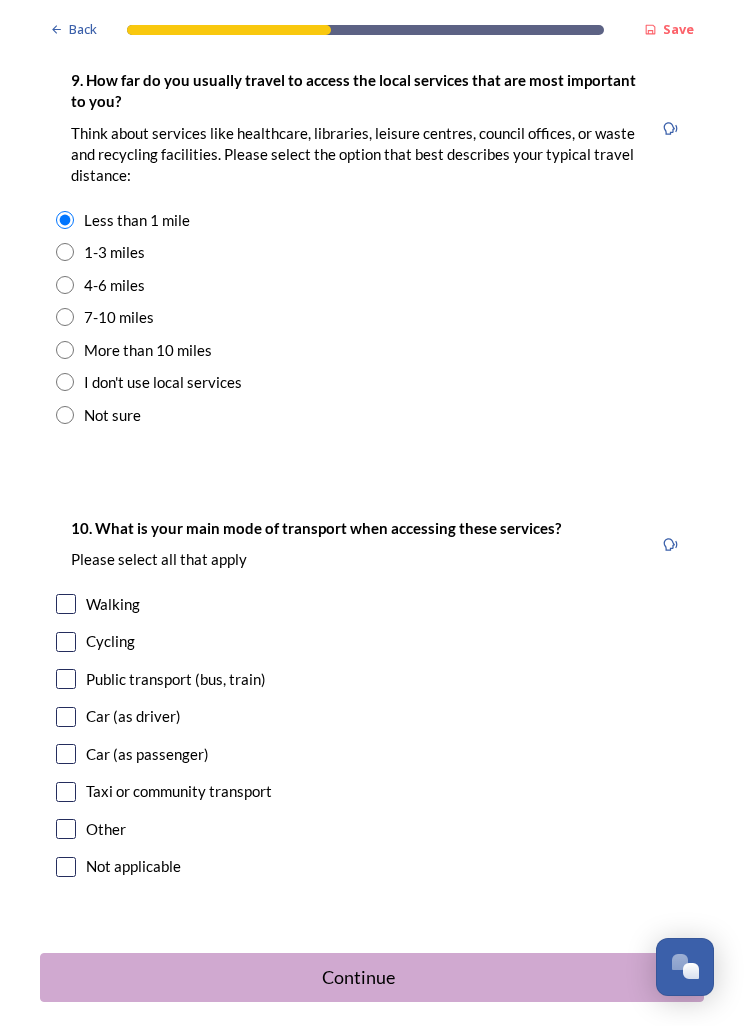 scroll, scrollTop: 1565, scrollLeft: 0, axis: vertical 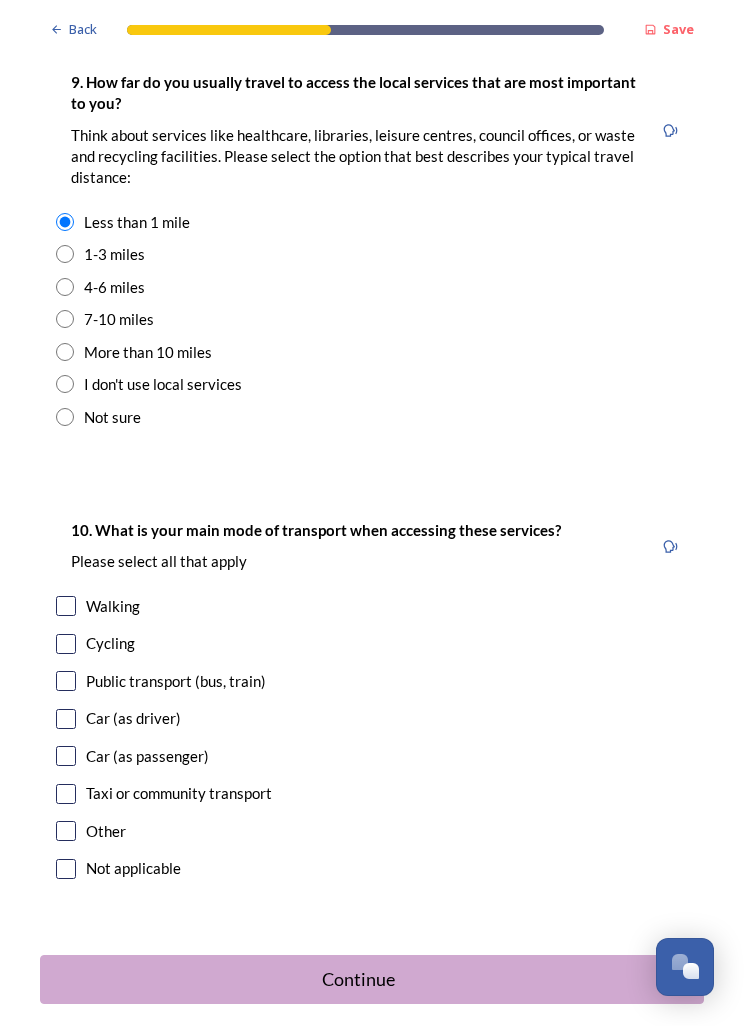 click at bounding box center (66, 719) 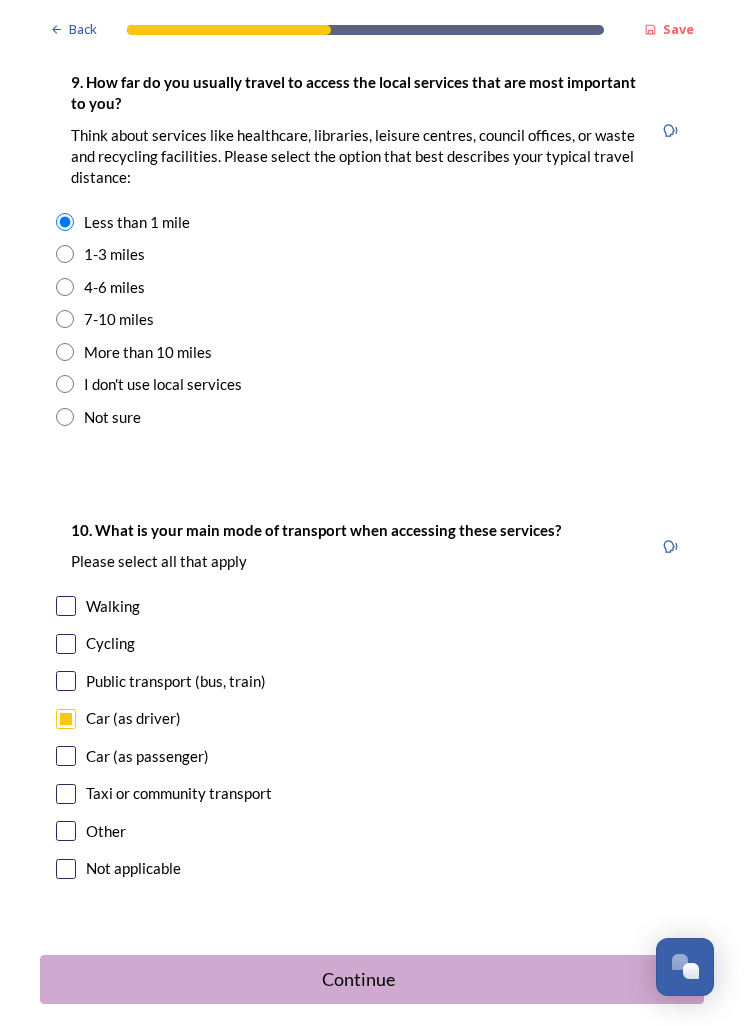 click on "Continue" at bounding box center [358, 979] 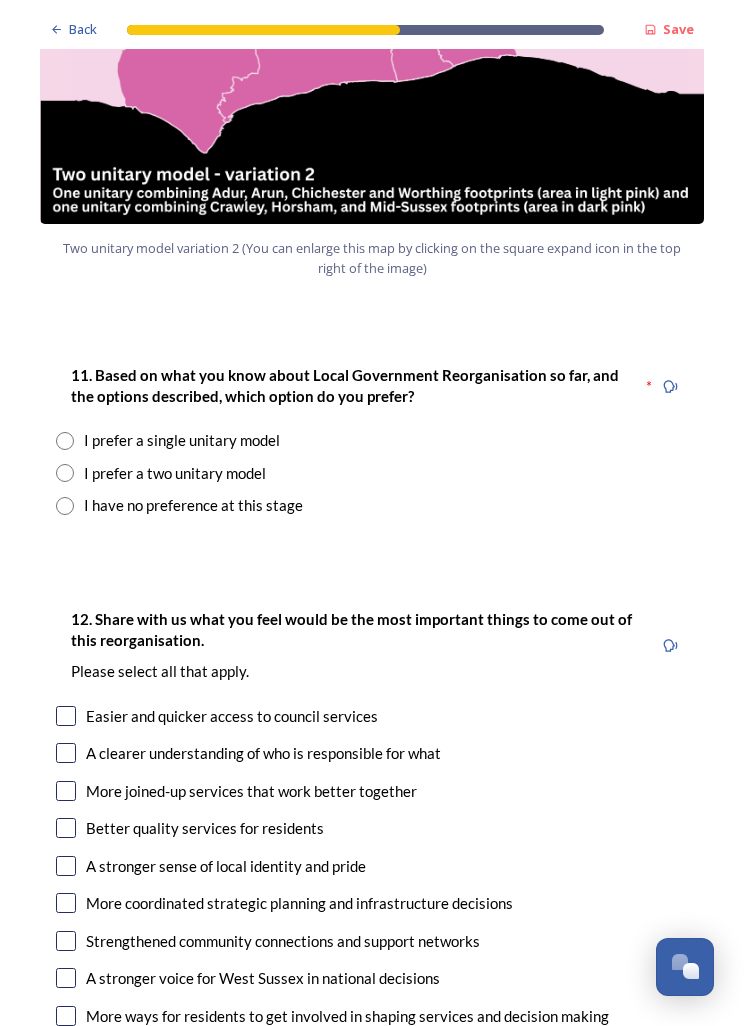 scroll, scrollTop: 2303, scrollLeft: 0, axis: vertical 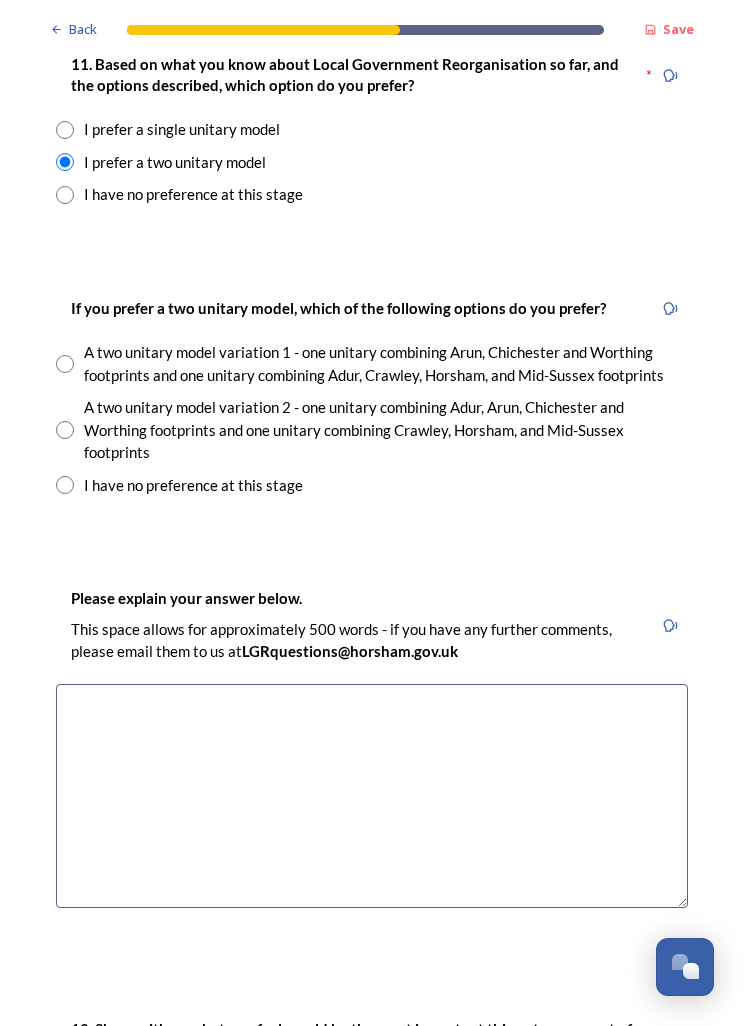 click at bounding box center (65, 430) 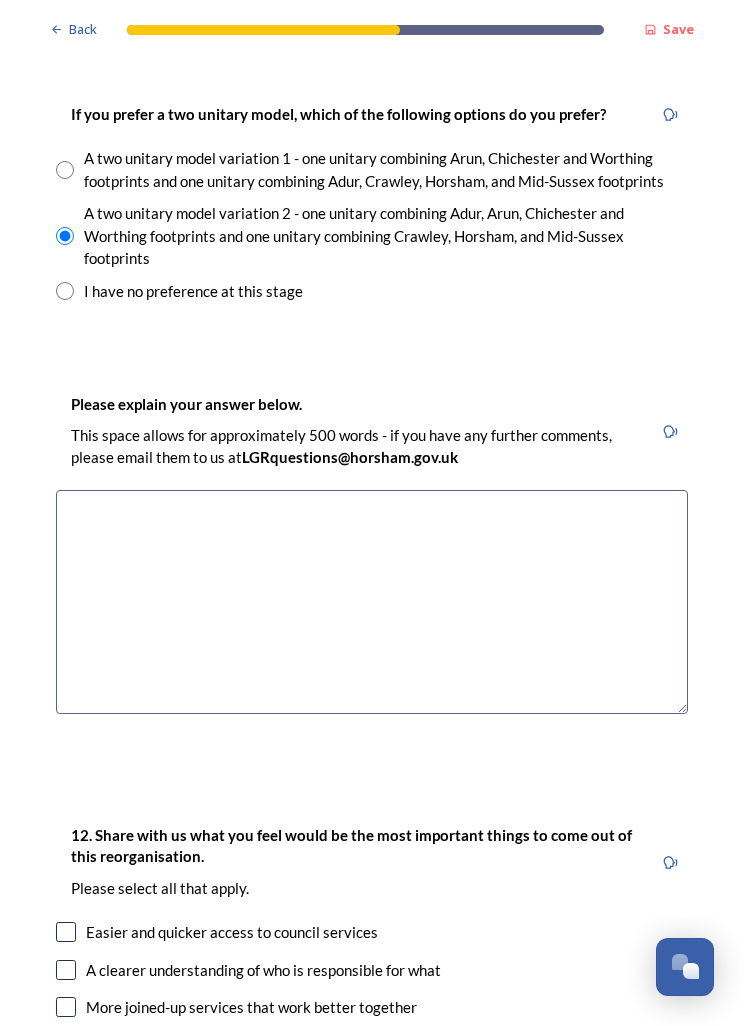 scroll, scrollTop: 2799, scrollLeft: 0, axis: vertical 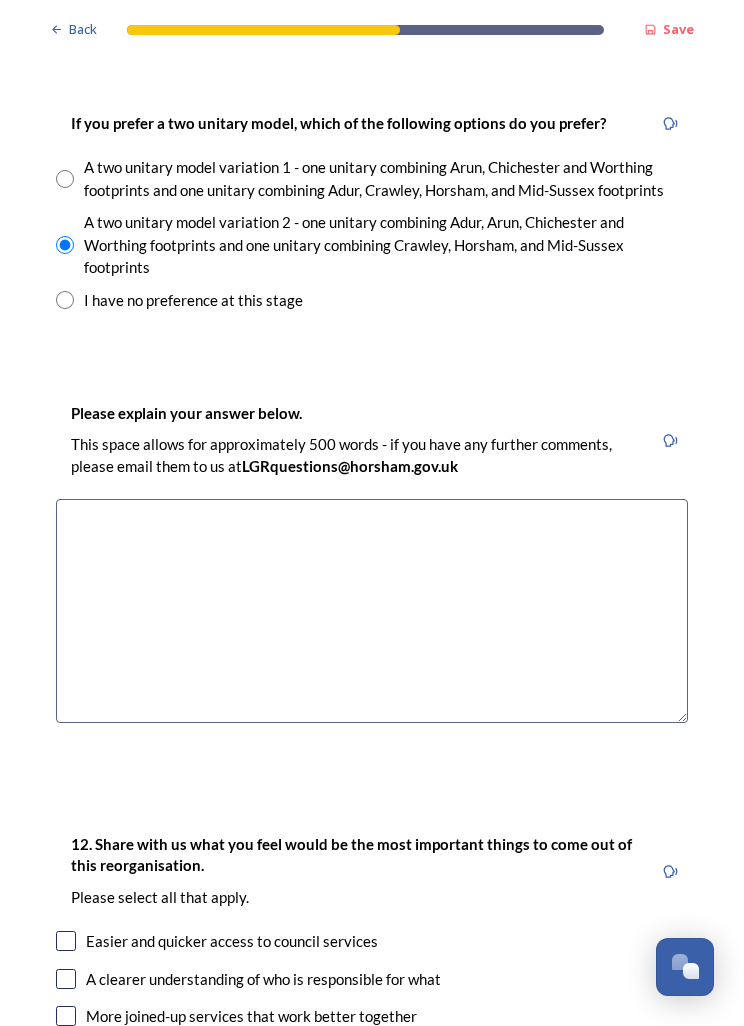 click at bounding box center (372, 611) 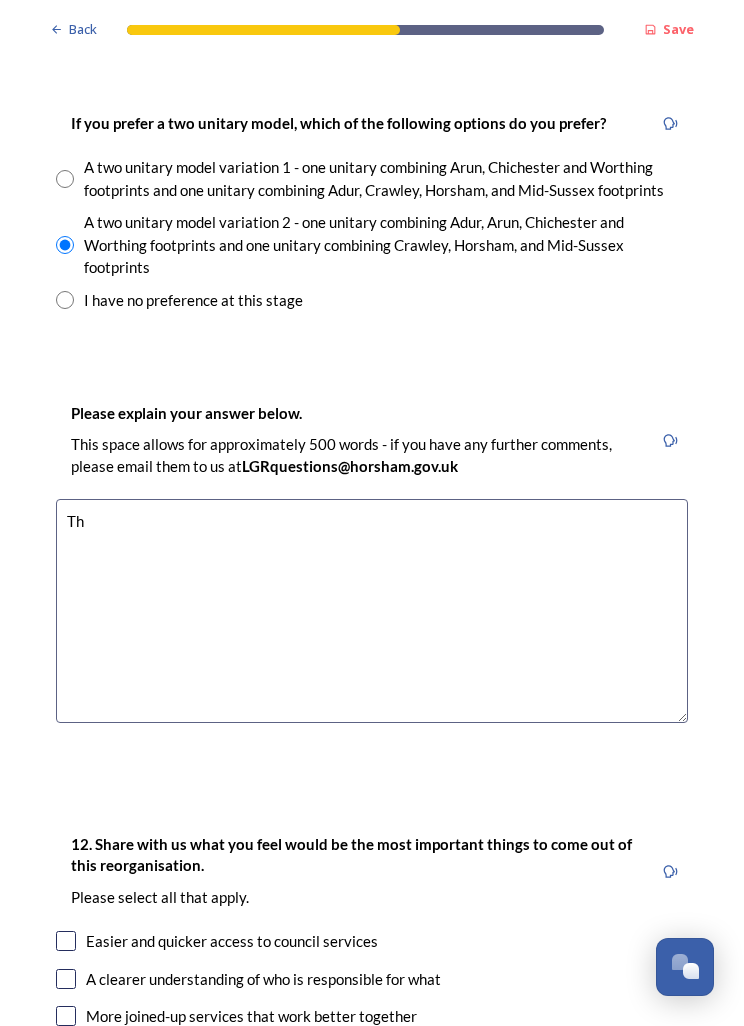 type on "T" 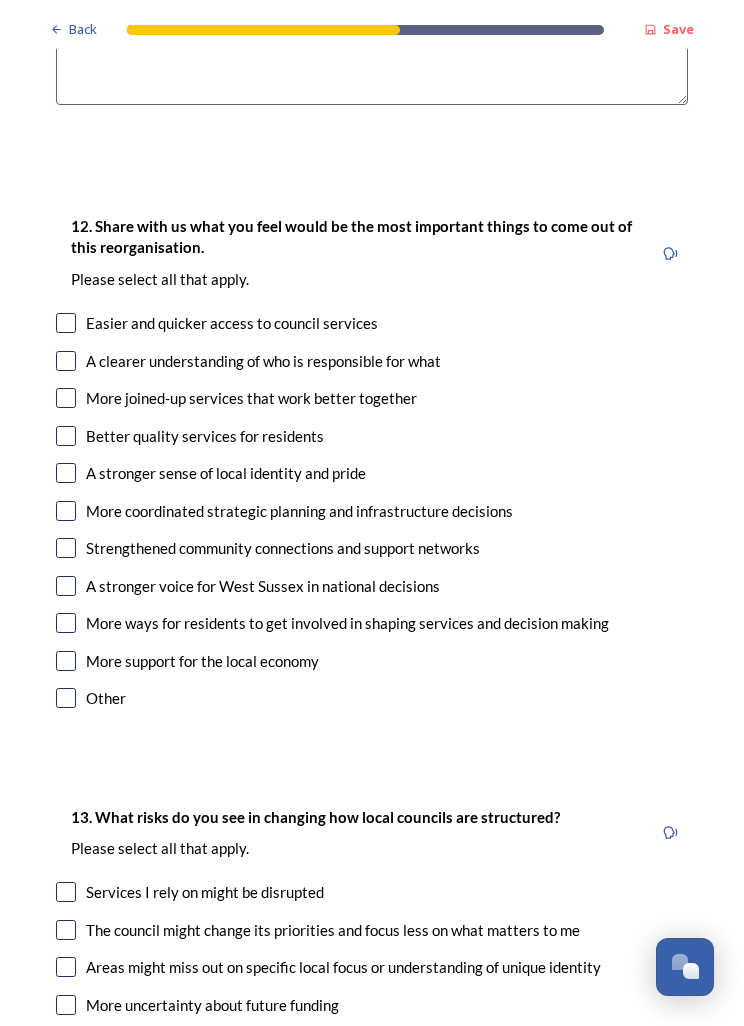 scroll, scrollTop: 3418, scrollLeft: 0, axis: vertical 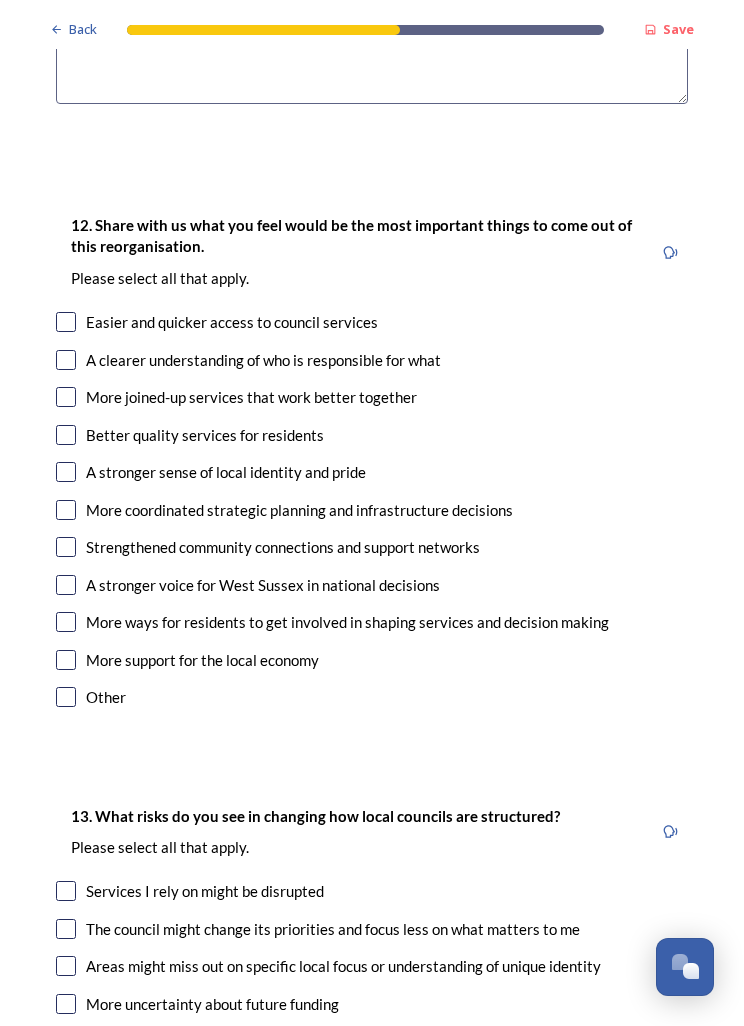 type on "[FIRST].[LAST]@[DOMAIN]" 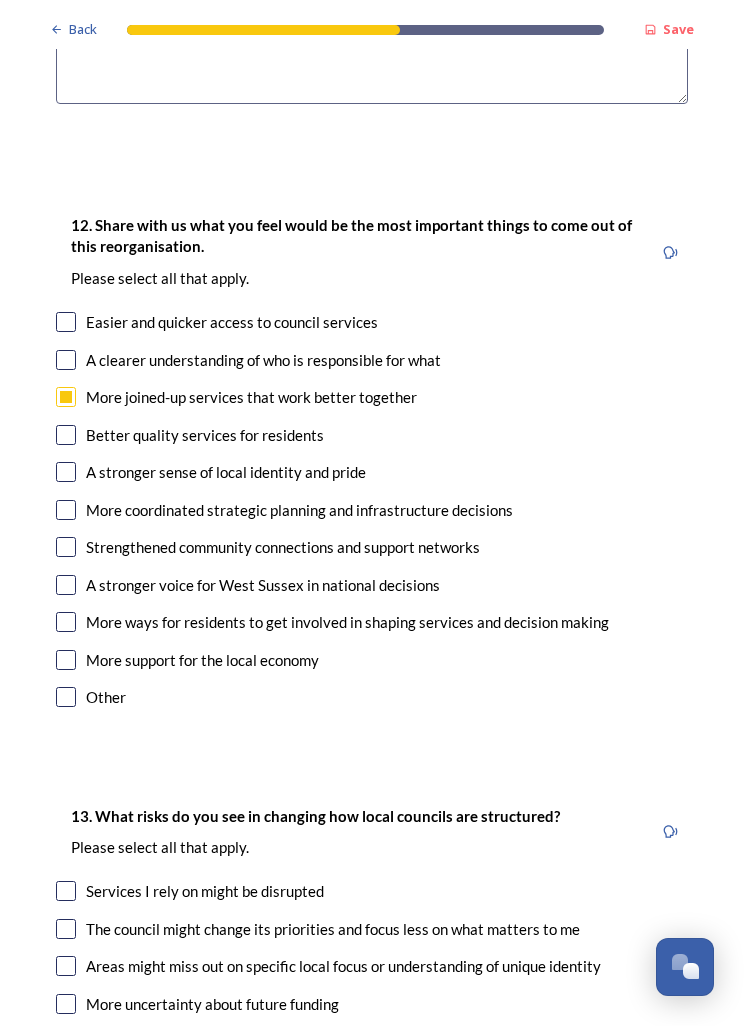 click at bounding box center (66, 360) 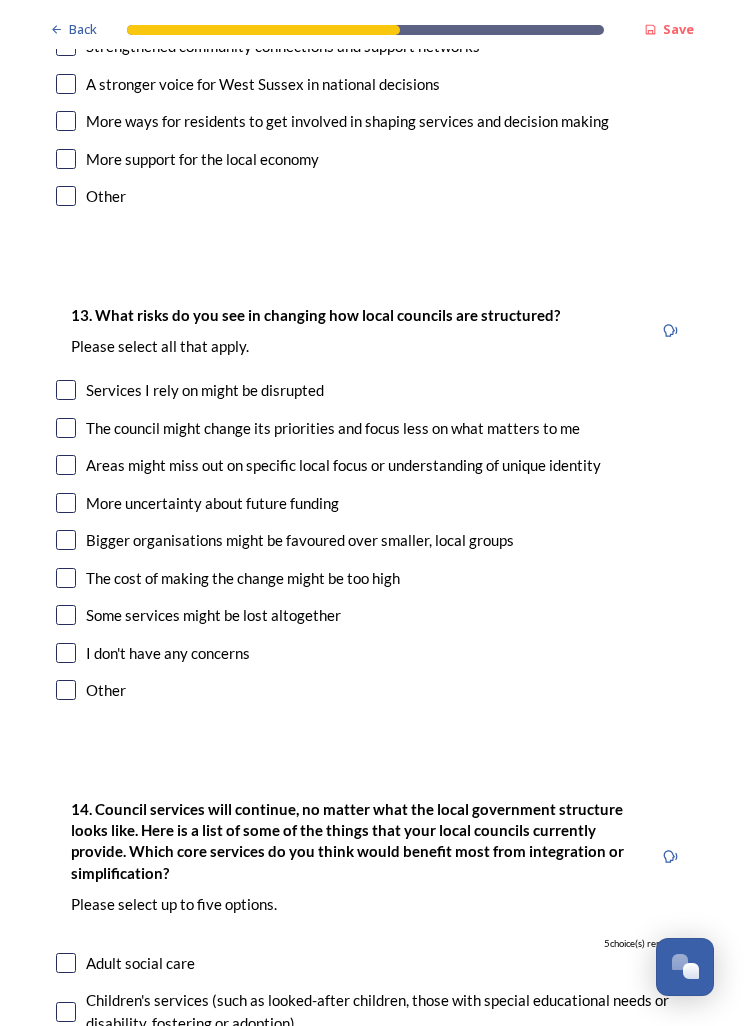 scroll, scrollTop: 3925, scrollLeft: 0, axis: vertical 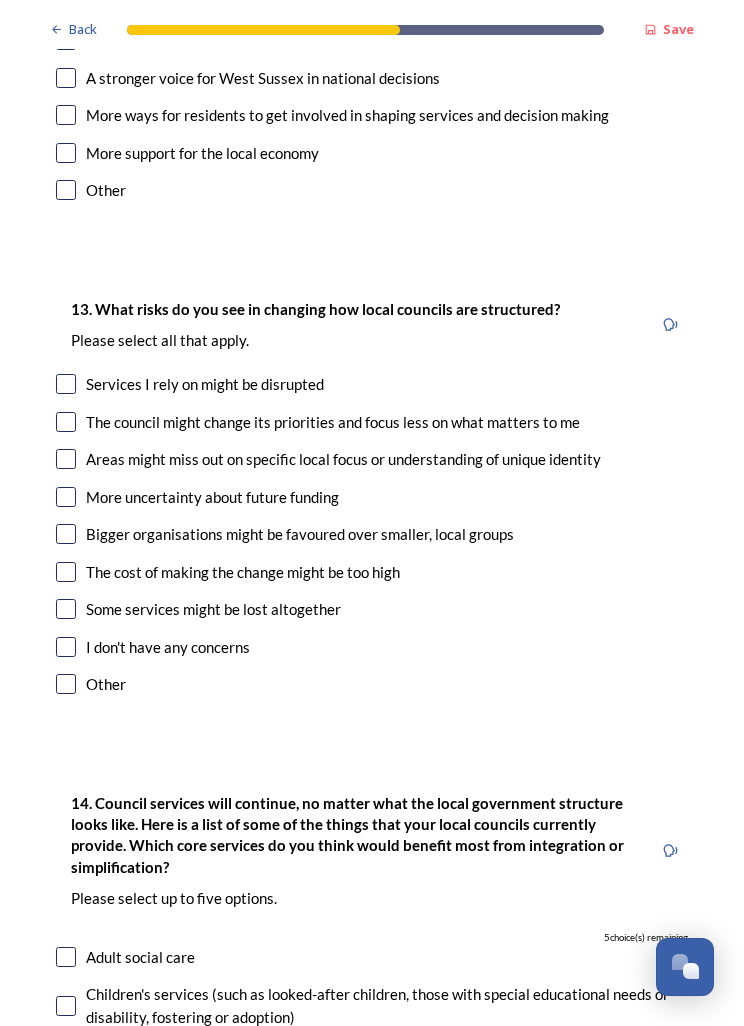 click at bounding box center (66, 422) 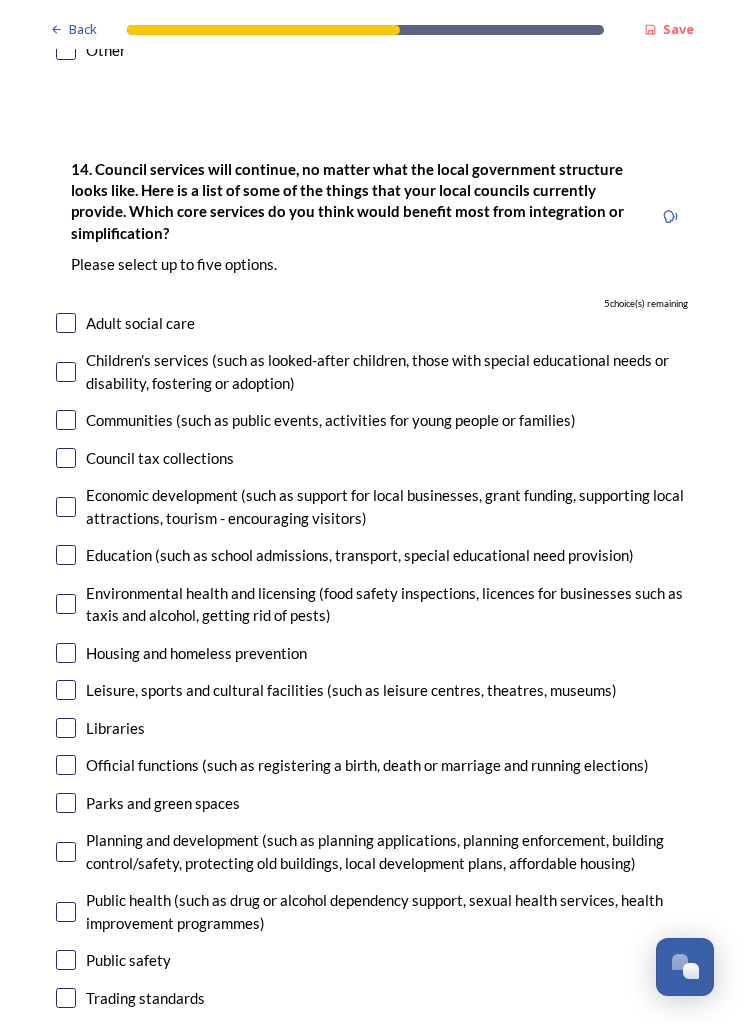 scroll, scrollTop: 4559, scrollLeft: 0, axis: vertical 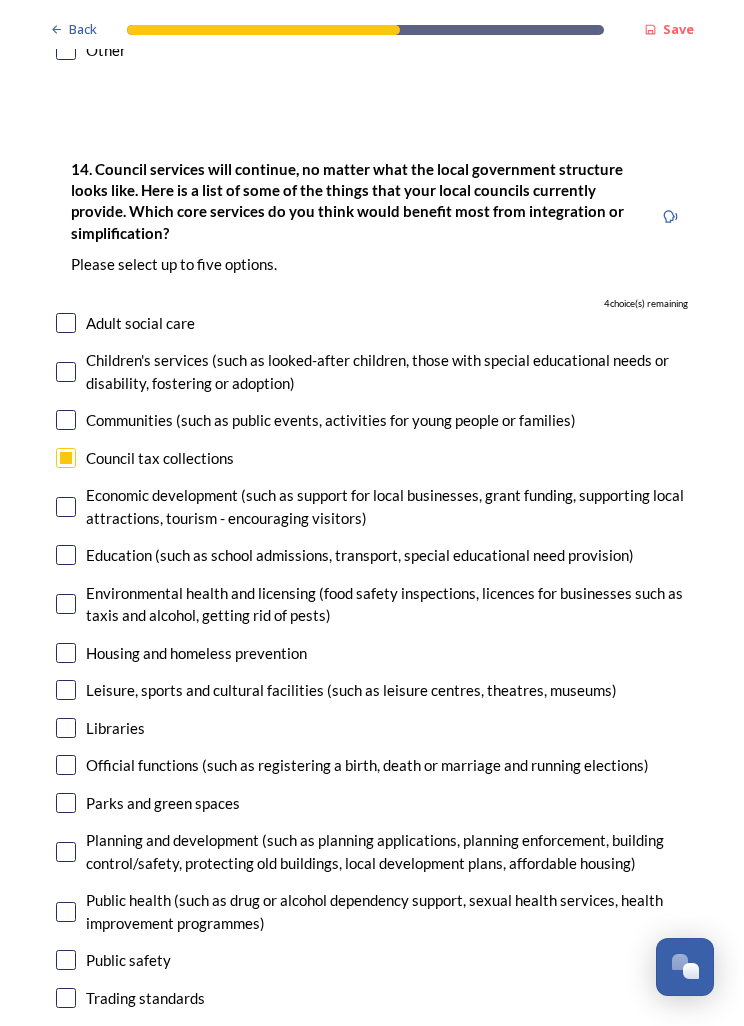 click at bounding box center (66, 507) 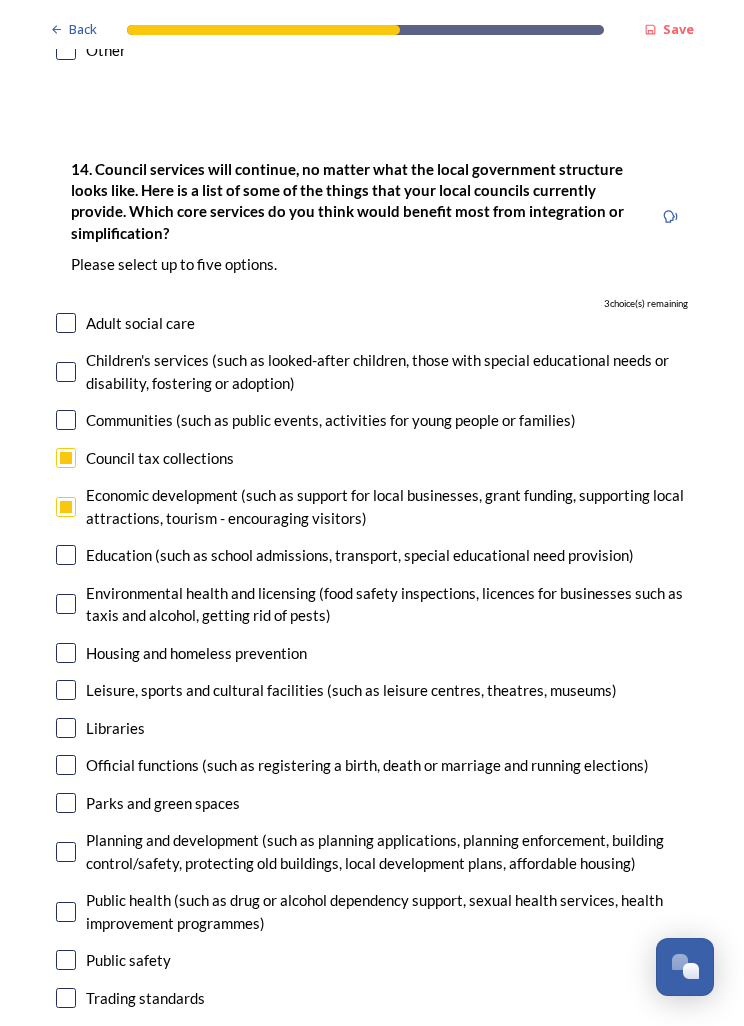 click at bounding box center [66, 653] 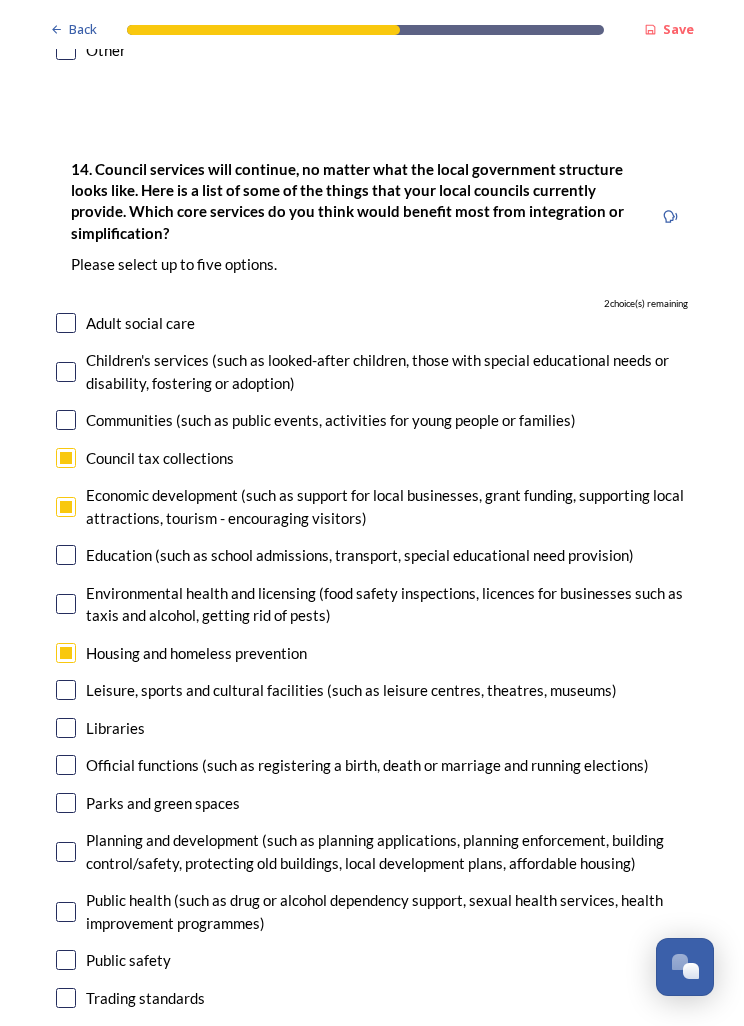 click at bounding box center (66, 604) 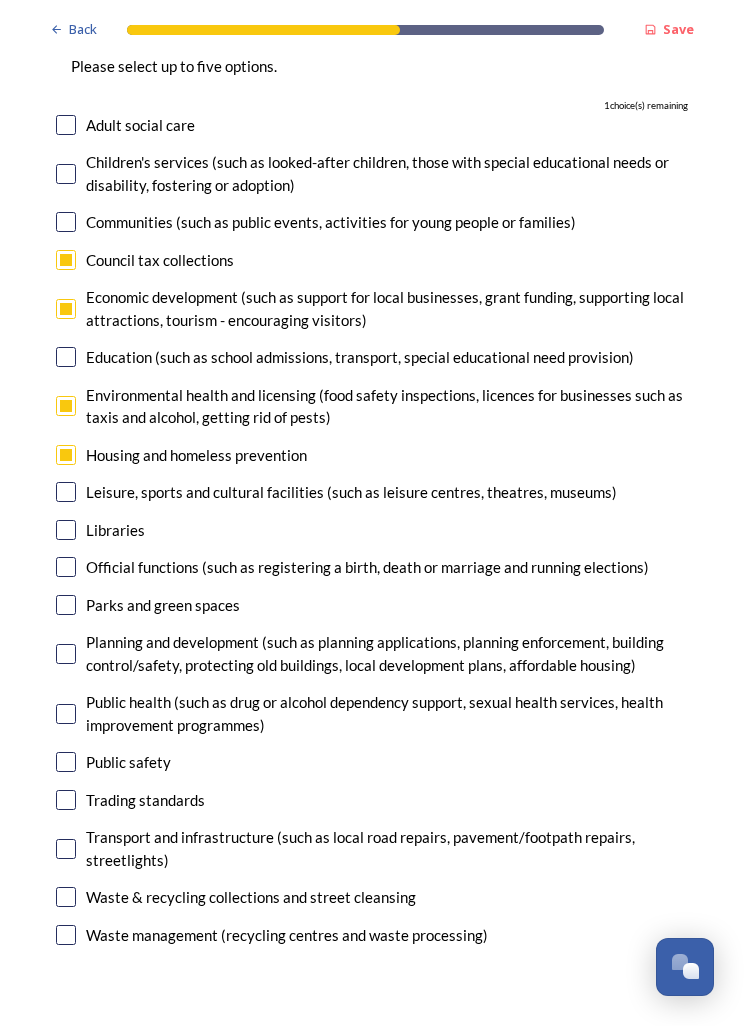 scroll, scrollTop: 4777, scrollLeft: 0, axis: vertical 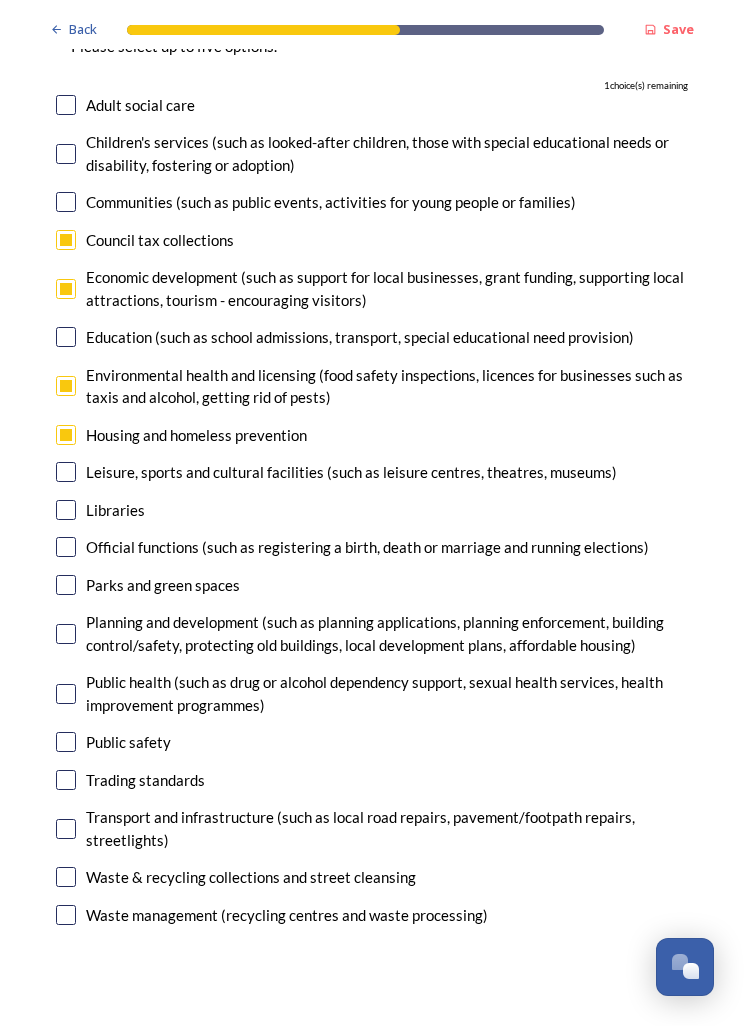click at bounding box center (66, 585) 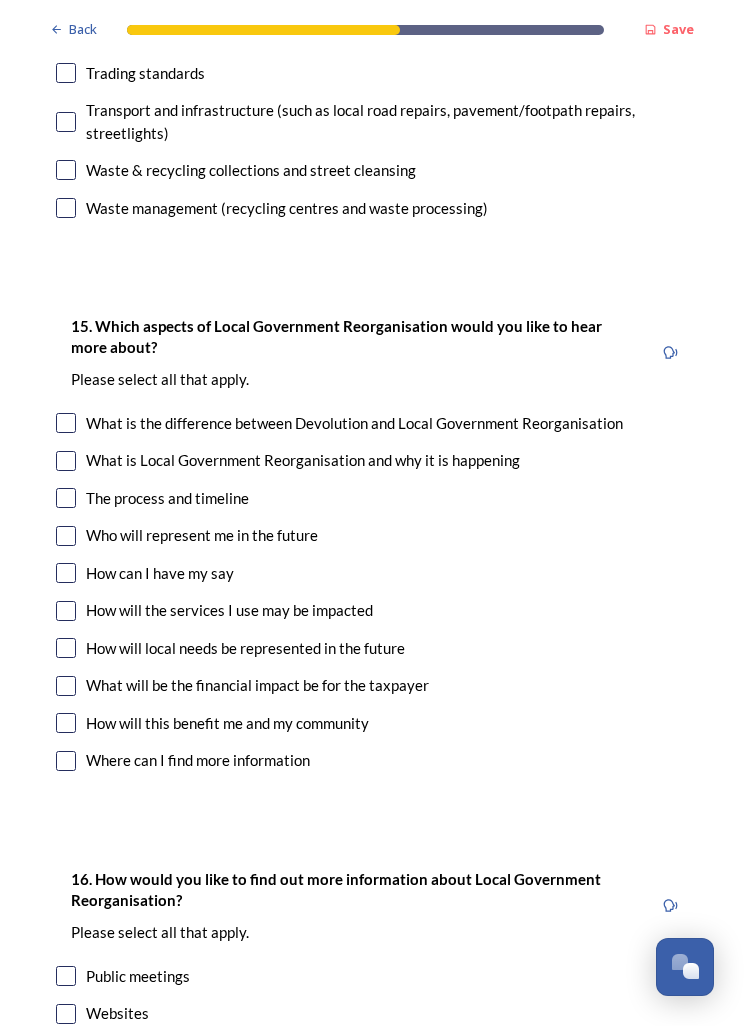 scroll, scrollTop: 5497, scrollLeft: 0, axis: vertical 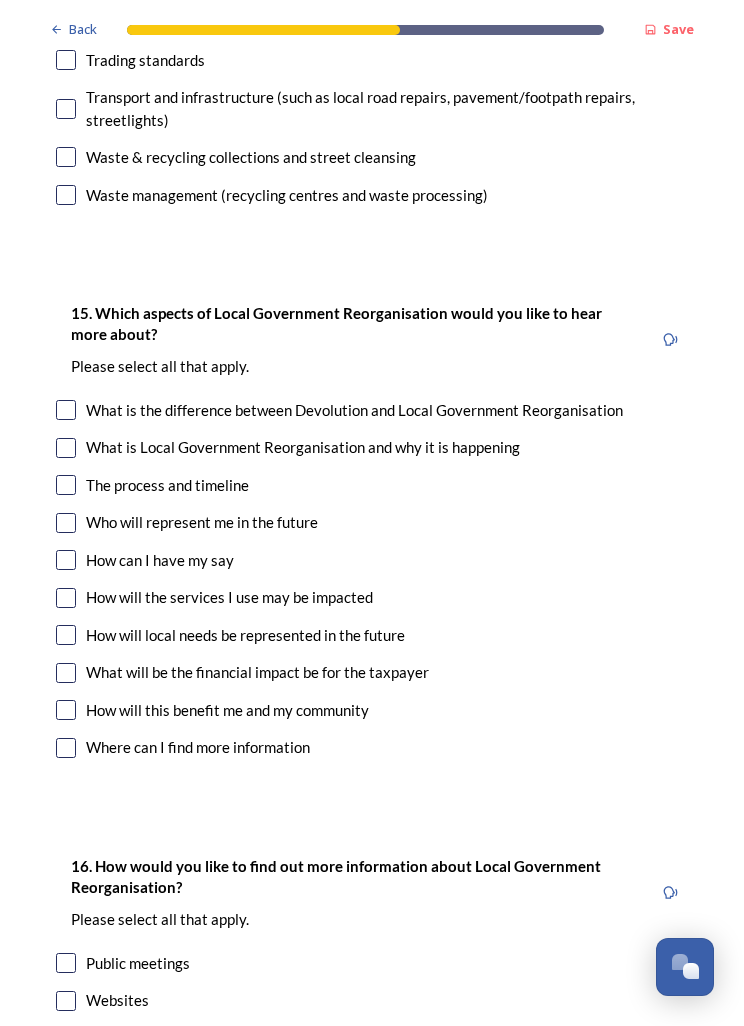 click at bounding box center (66, 673) 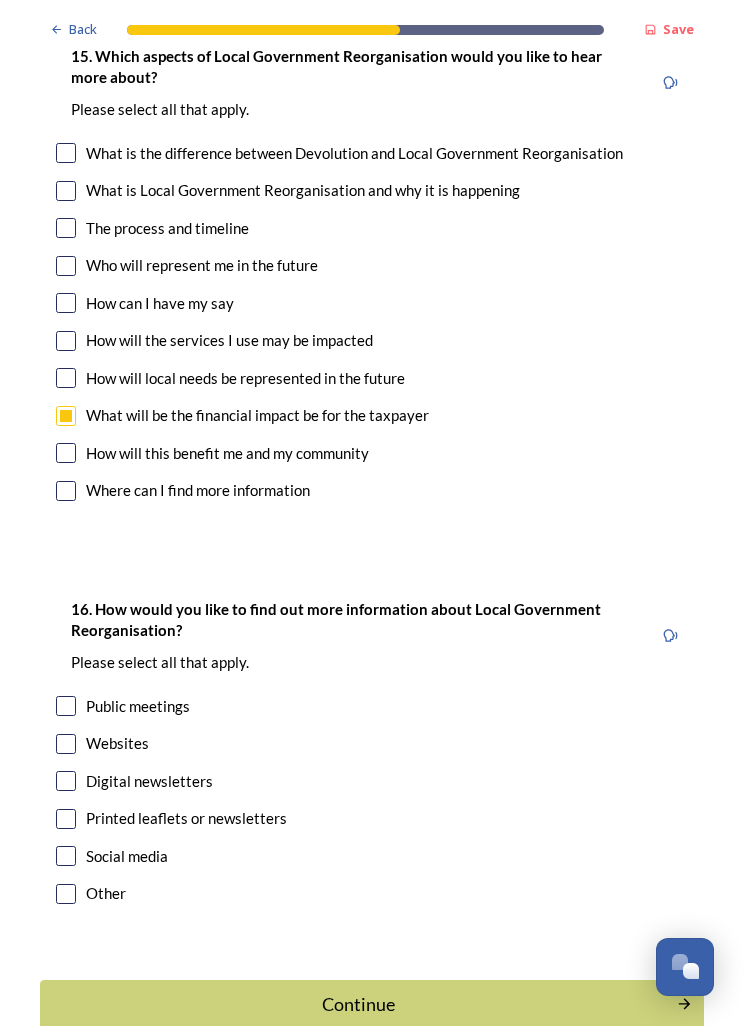 scroll, scrollTop: 5753, scrollLeft: 0, axis: vertical 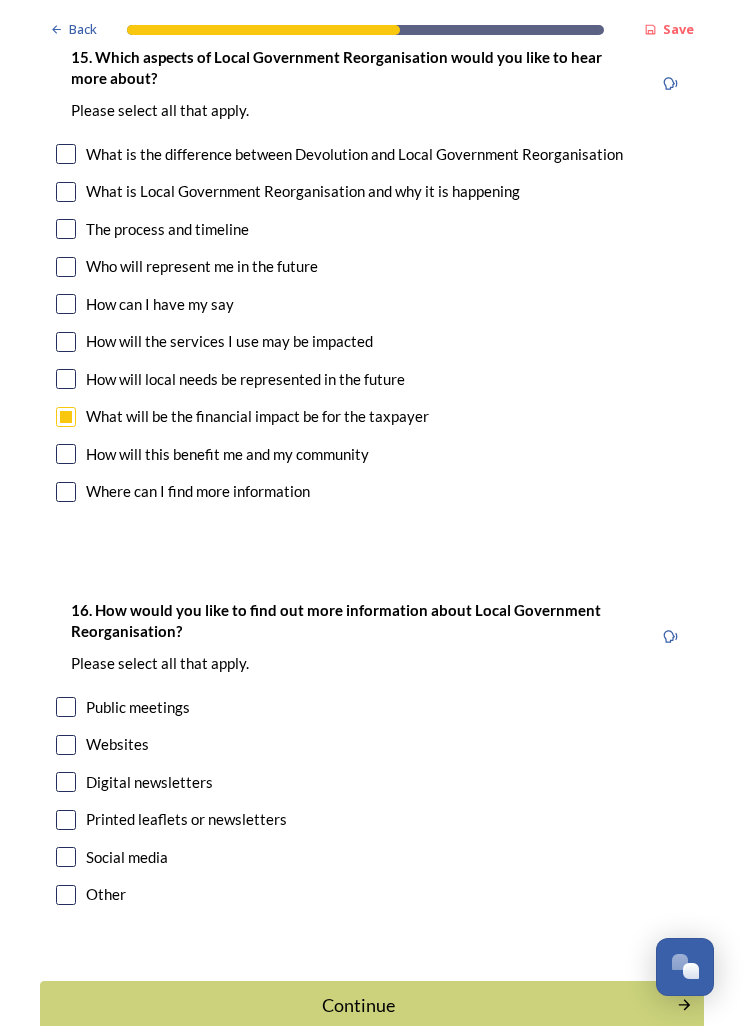 click at bounding box center [66, 782] 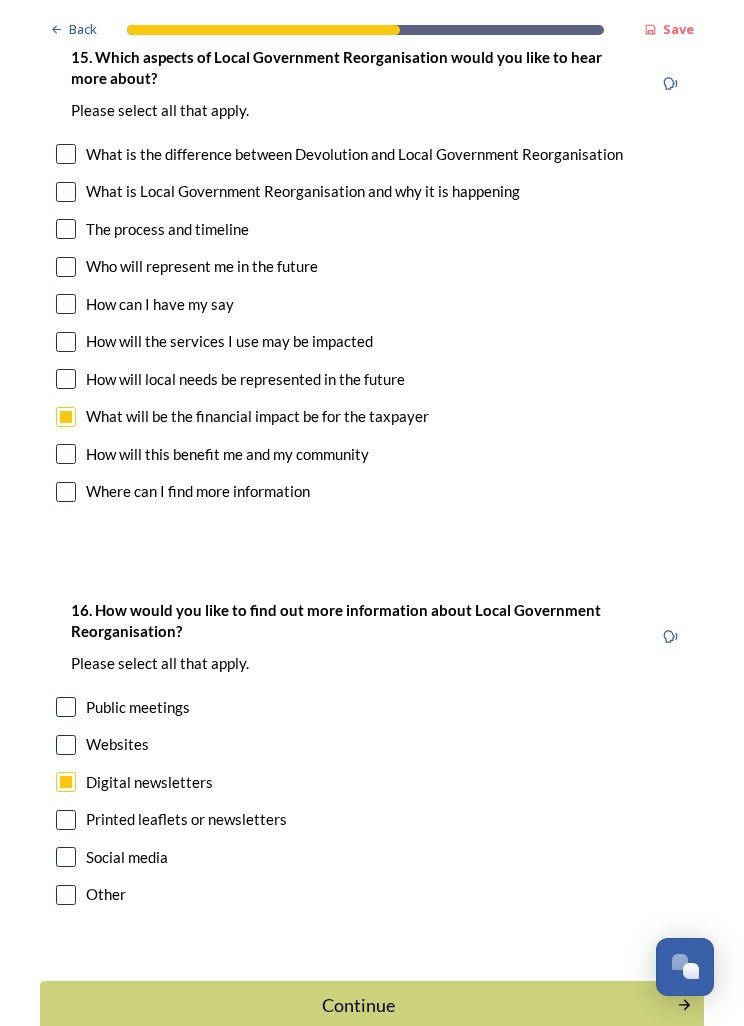 click on "Continue" at bounding box center (358, 1005) 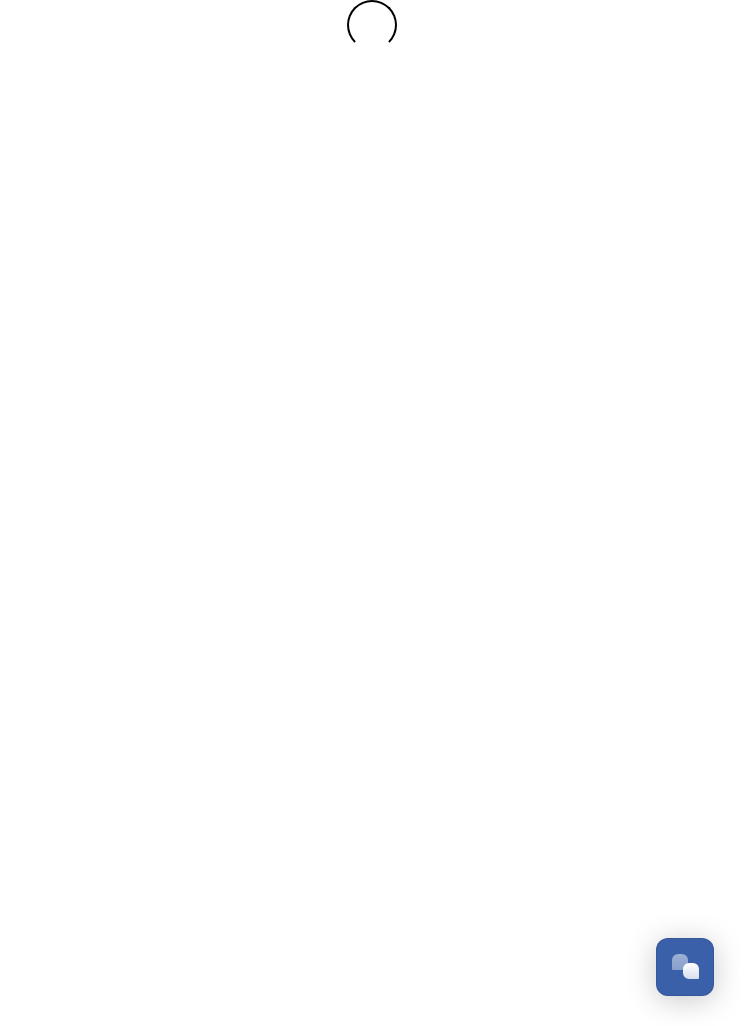 scroll, scrollTop: 0, scrollLeft: 0, axis: both 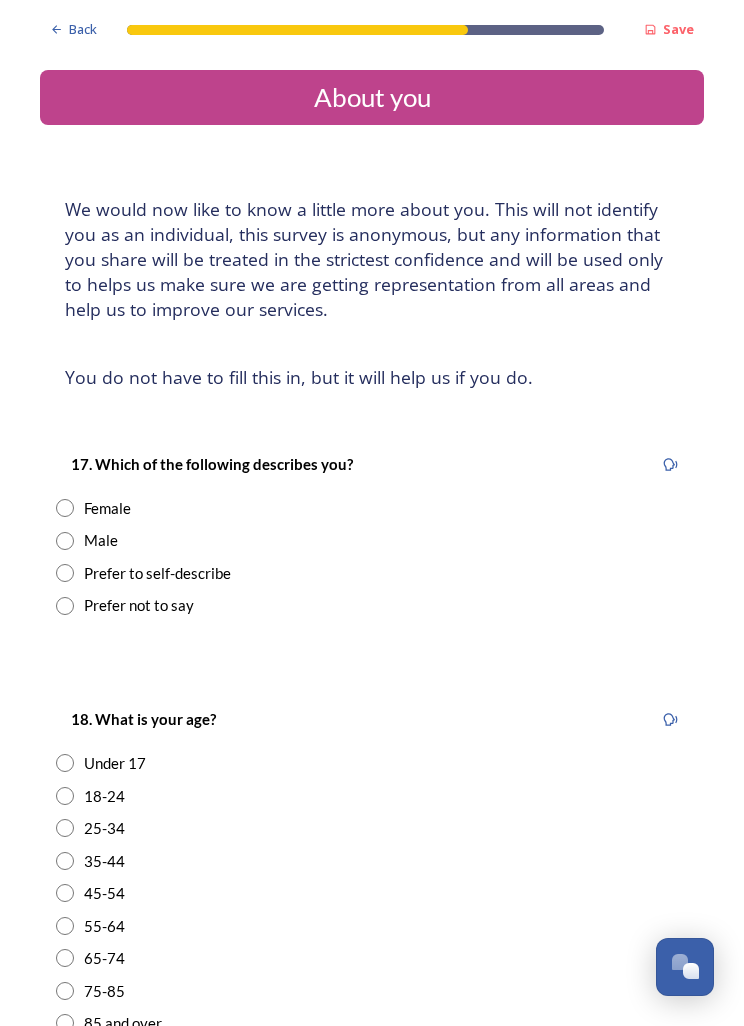 click at bounding box center [65, 541] 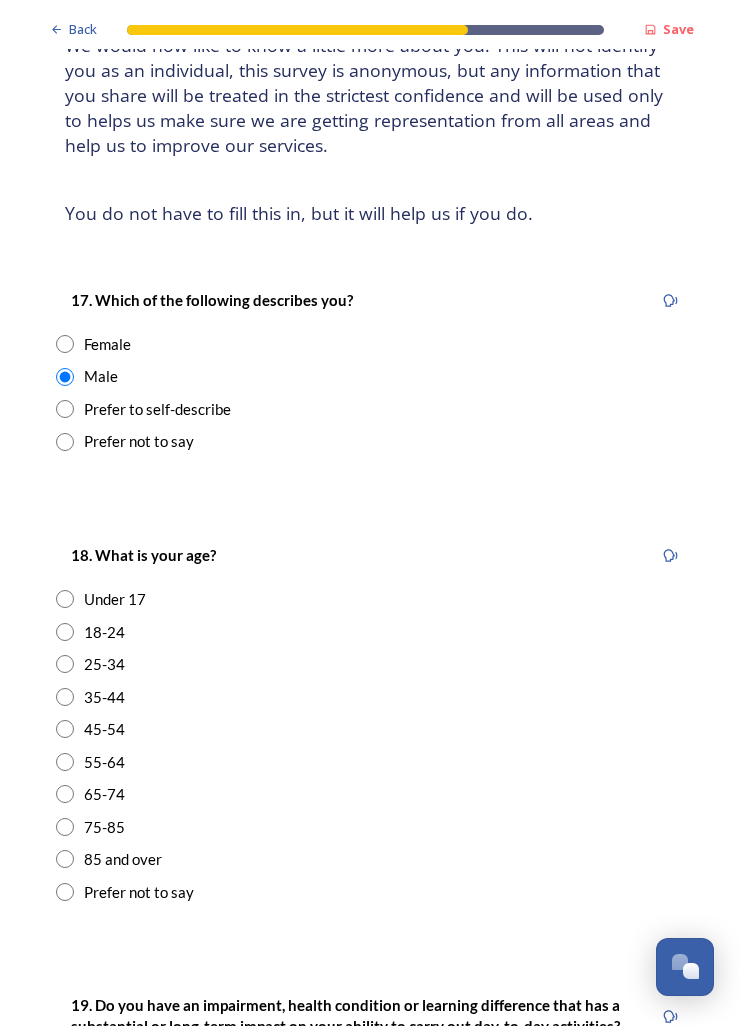 scroll, scrollTop: 192, scrollLeft: 0, axis: vertical 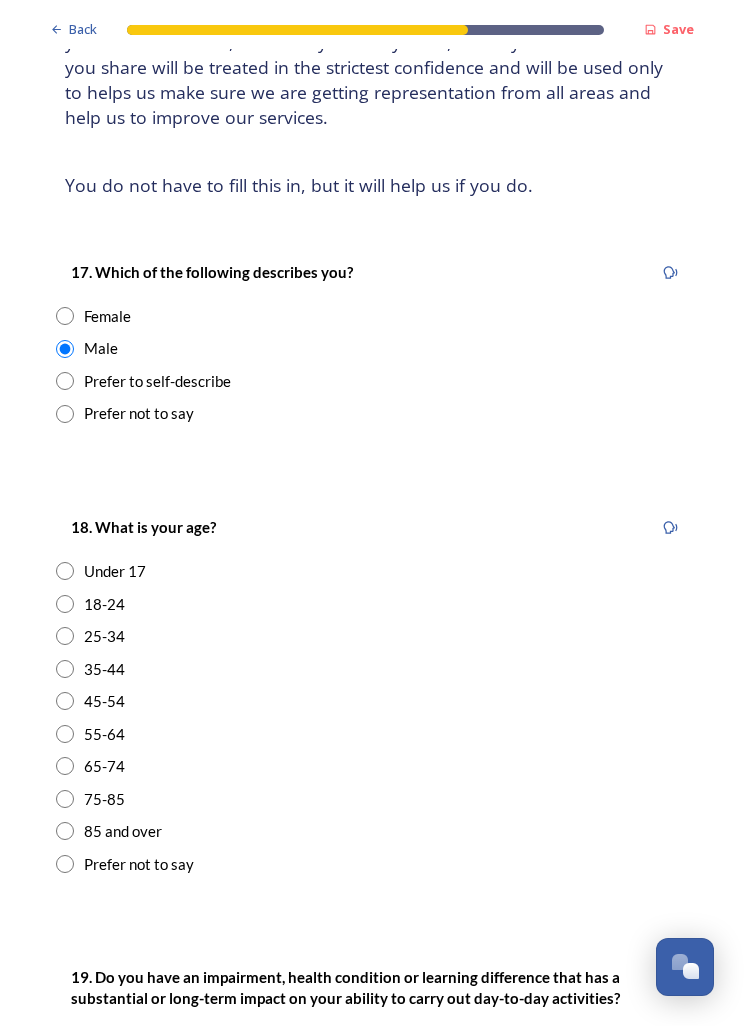 click at bounding box center (65, 734) 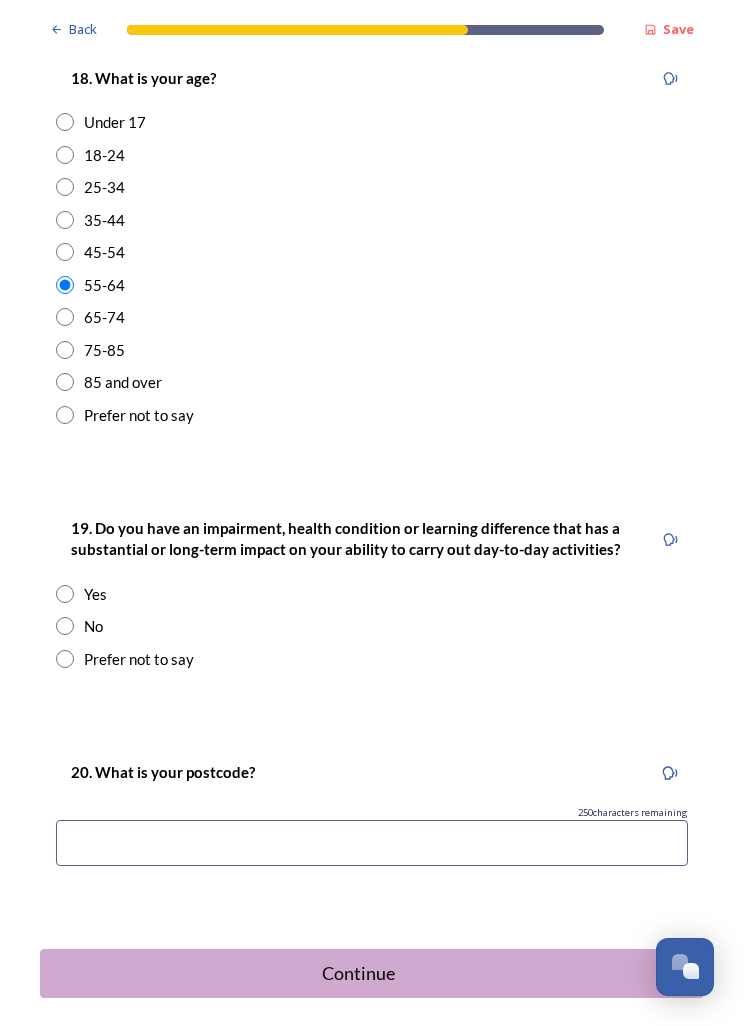 scroll, scrollTop: 641, scrollLeft: 0, axis: vertical 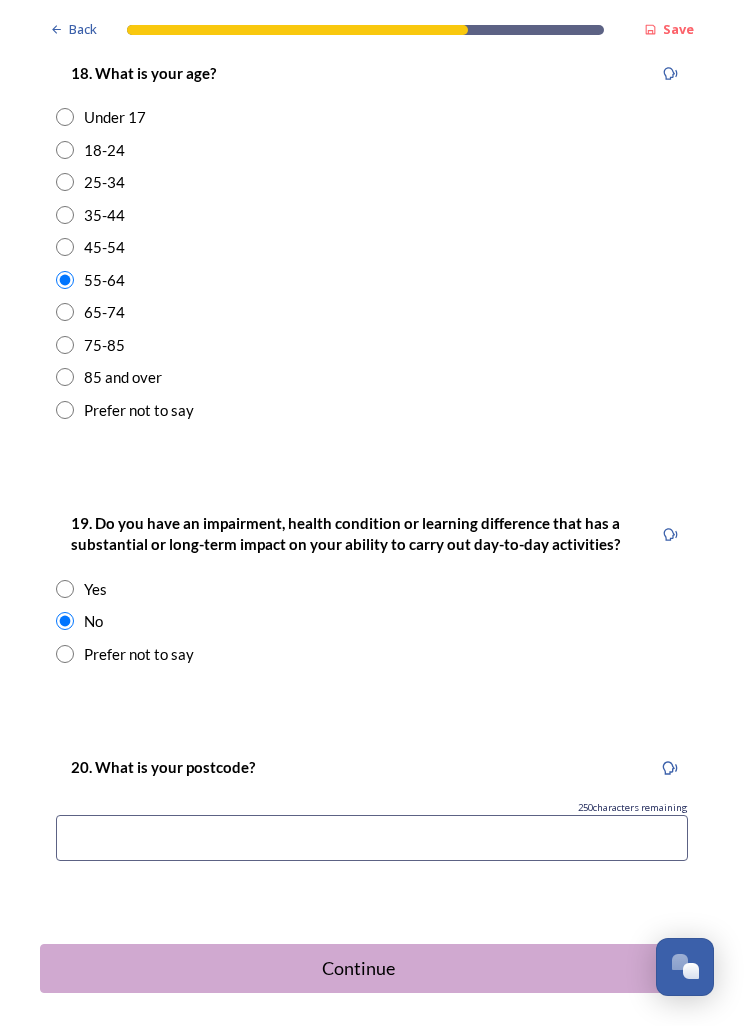 click at bounding box center (372, 838) 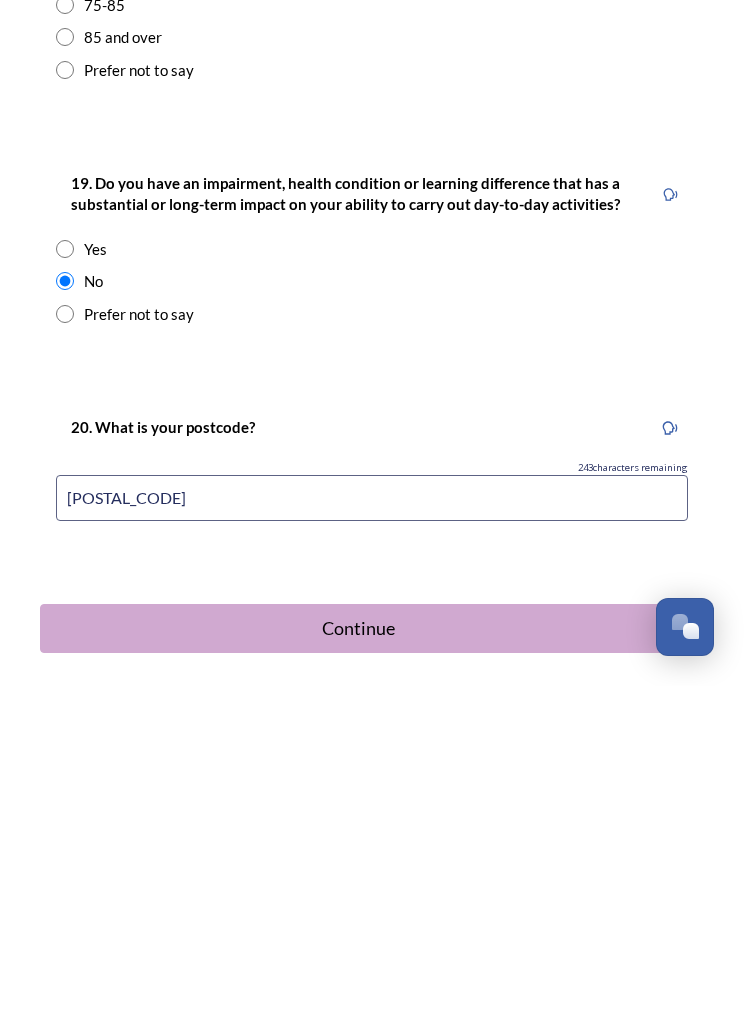 type on "[POSTAL_CODE]" 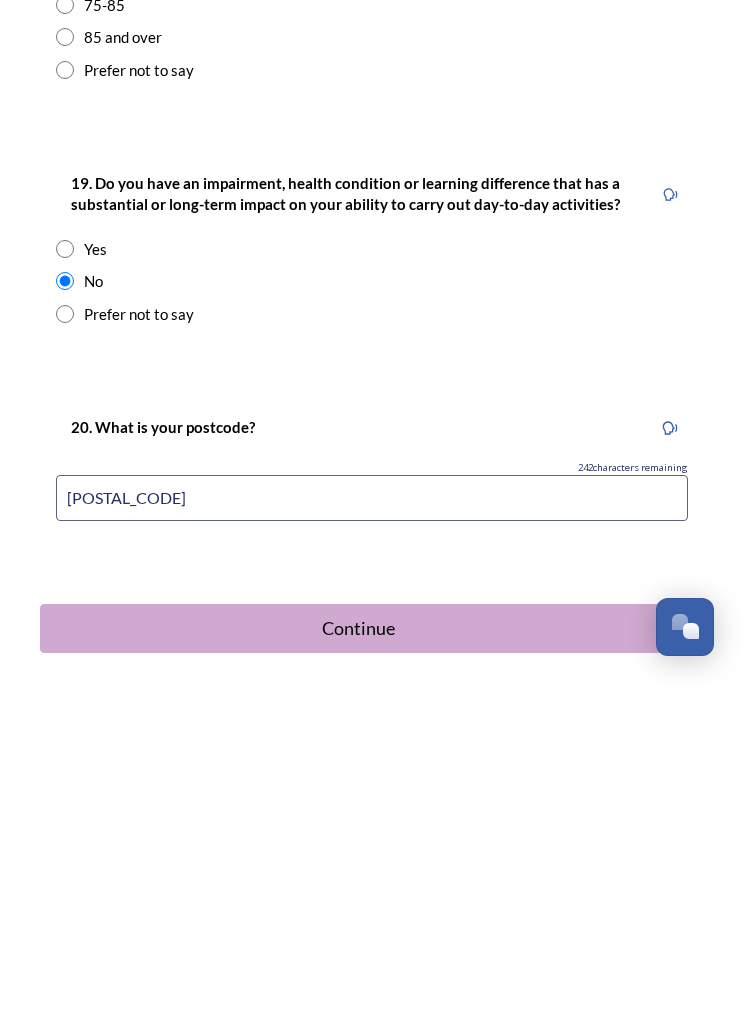 click on "Continue" at bounding box center [358, 968] 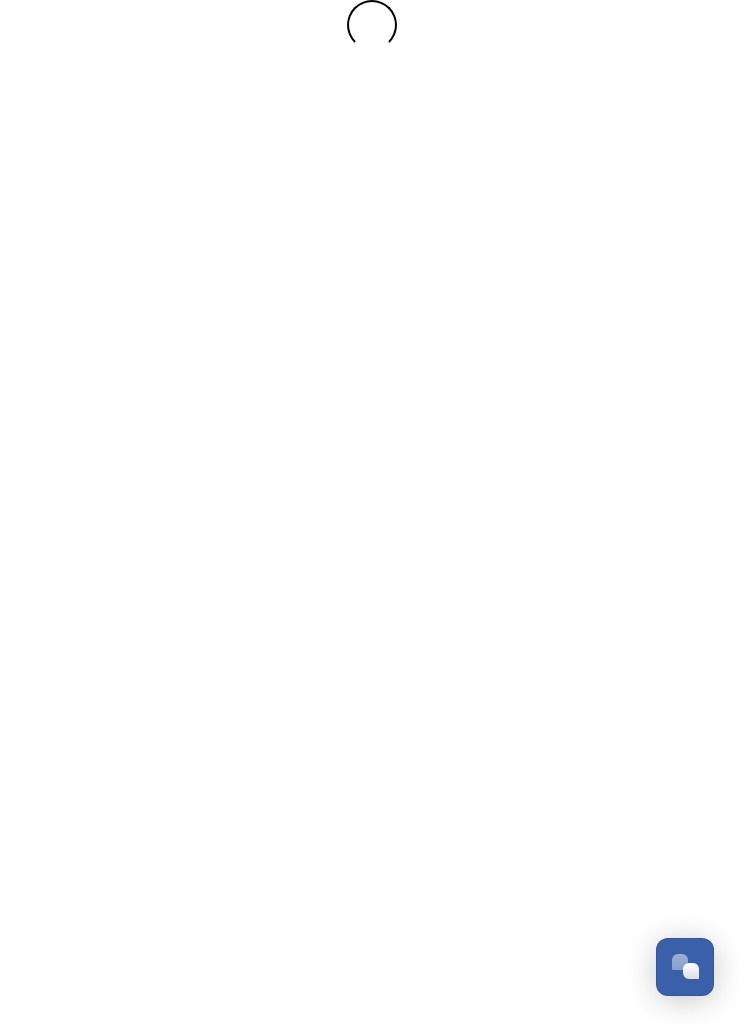 scroll, scrollTop: 0, scrollLeft: 0, axis: both 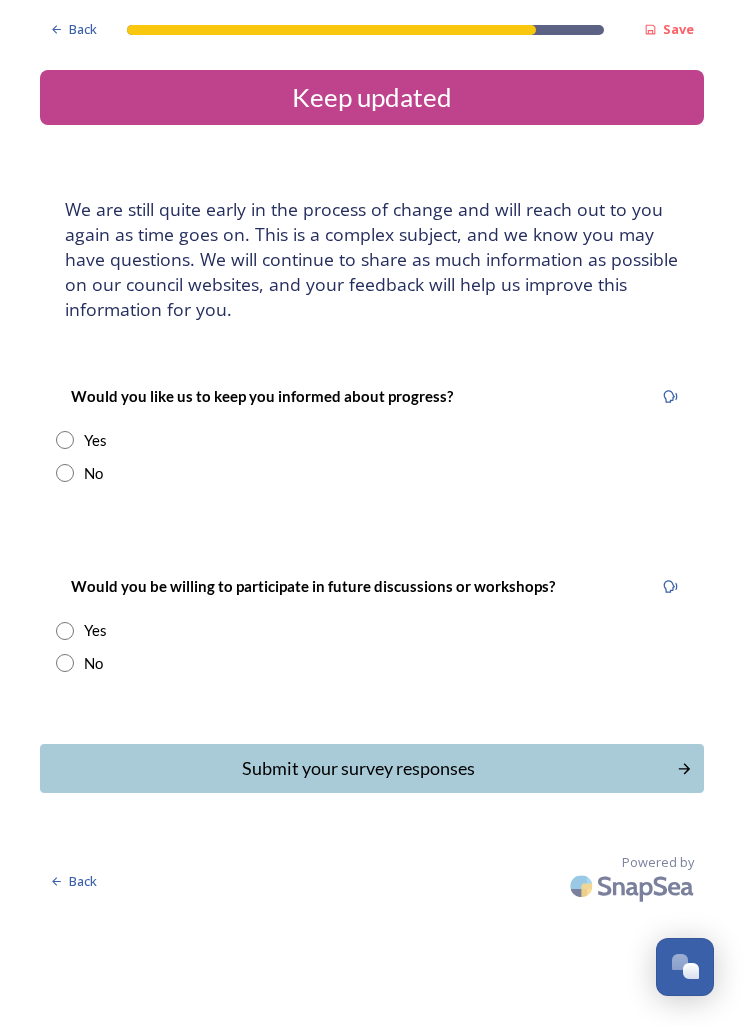 click at bounding box center [65, 440] 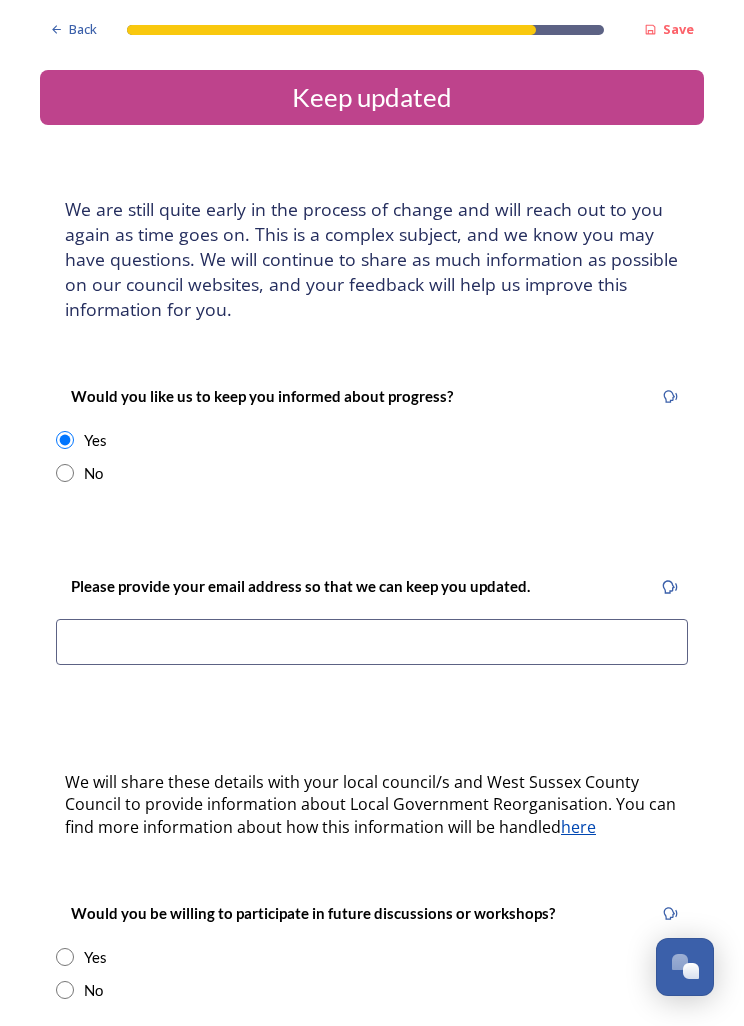 click at bounding box center (372, 642) 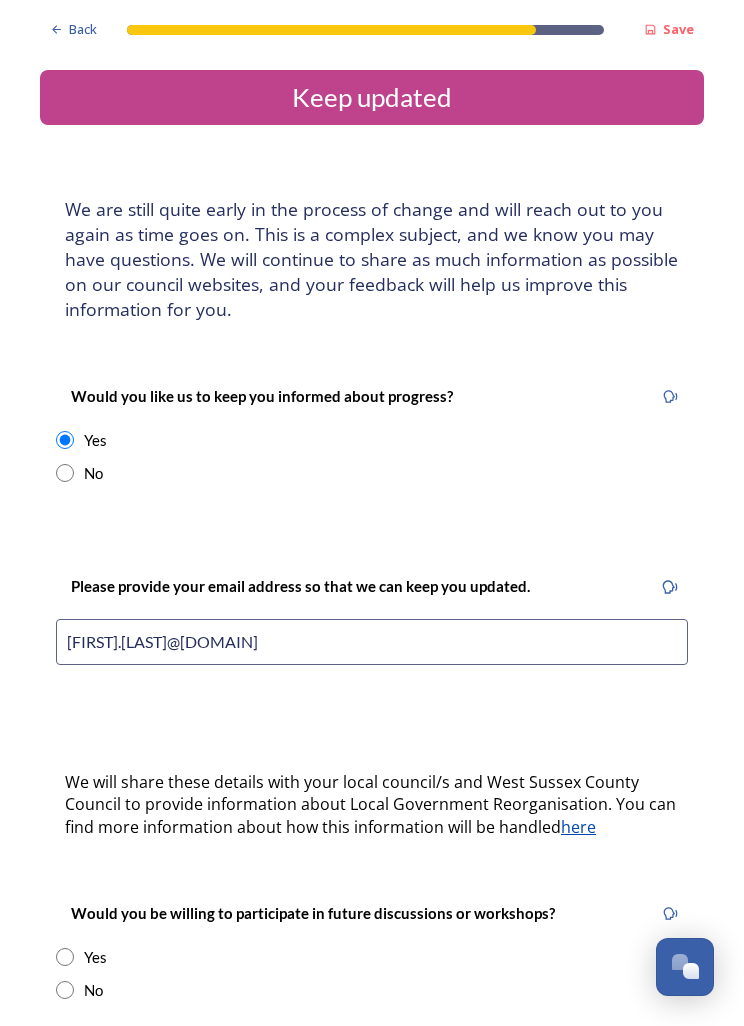 click on "[FIRST].[LAST]@[DOMAIN]" at bounding box center [372, 642] 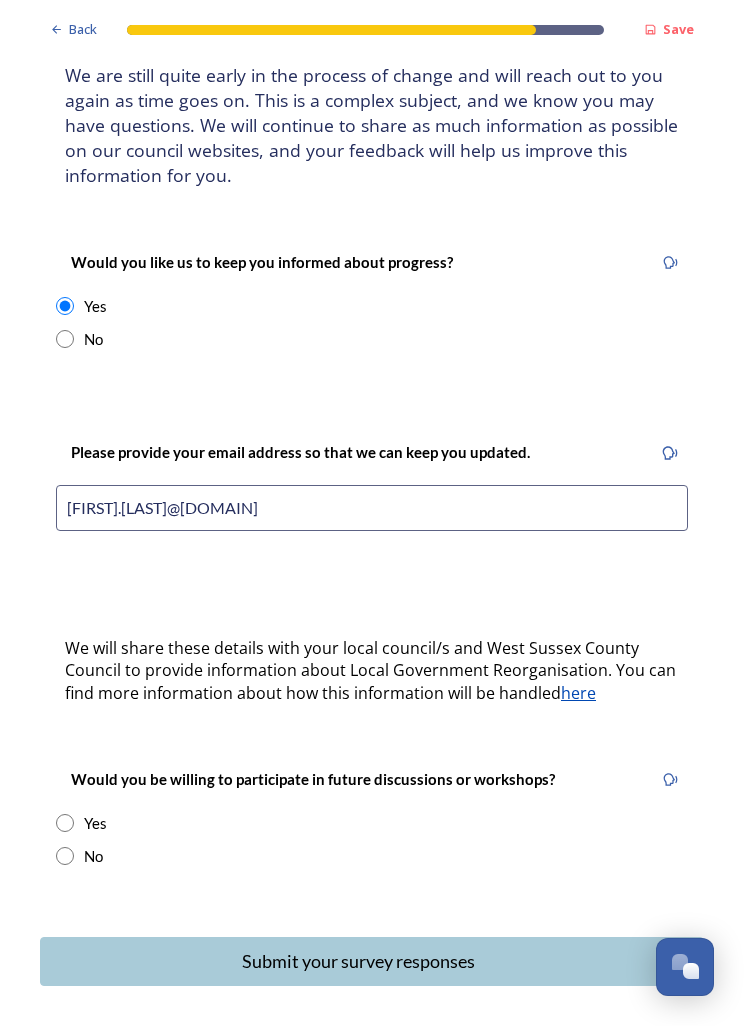 scroll, scrollTop: 134, scrollLeft: 0, axis: vertical 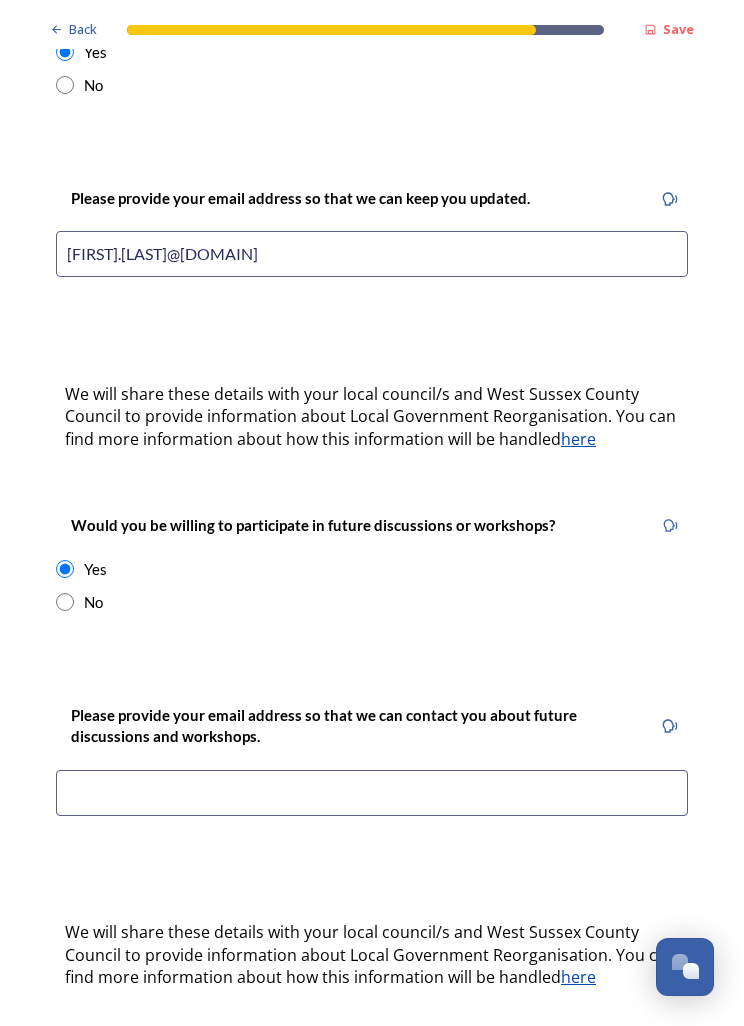 click at bounding box center [372, 793] 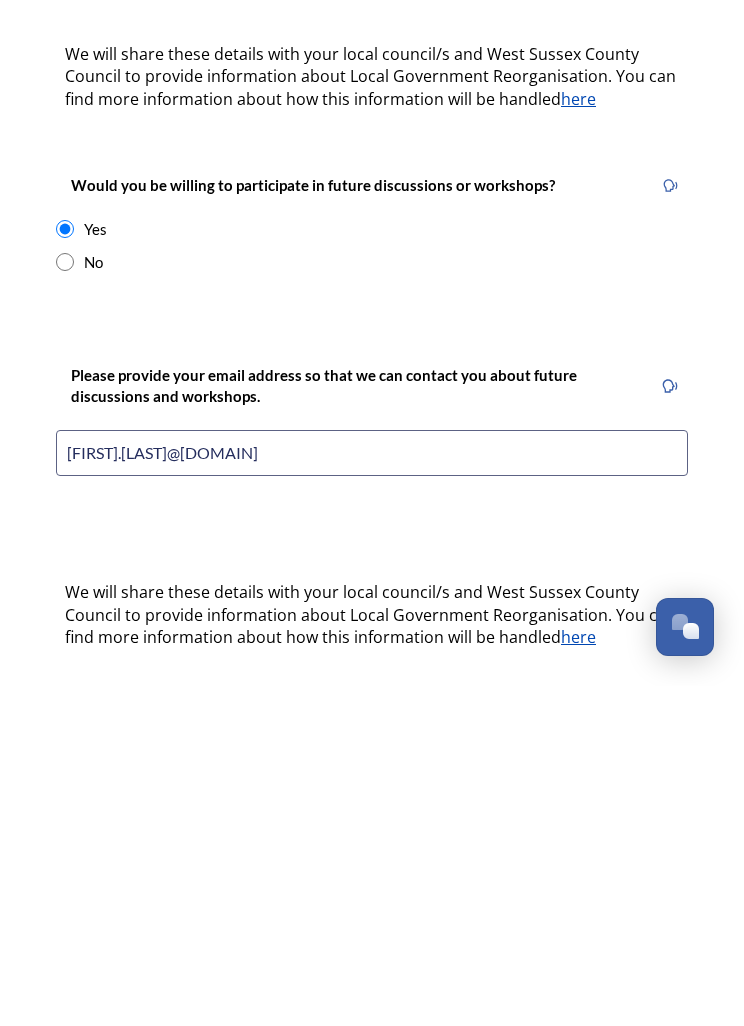 type on "[FIRST].[LAST]@[DOMAIN]" 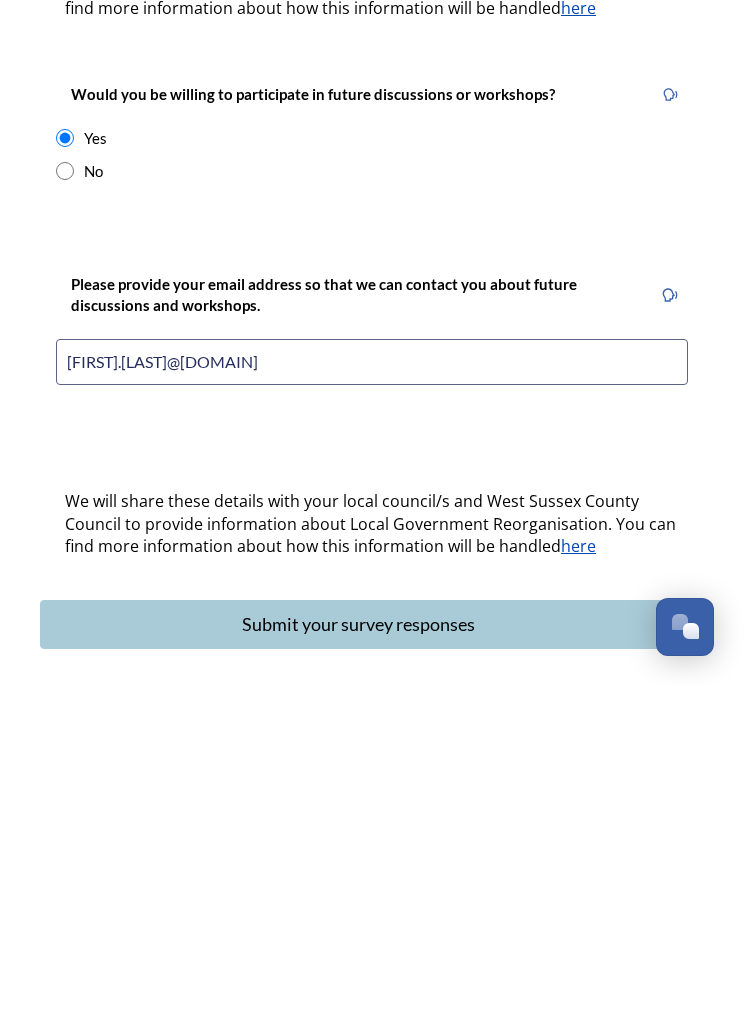 scroll, scrollTop: 478, scrollLeft: 0, axis: vertical 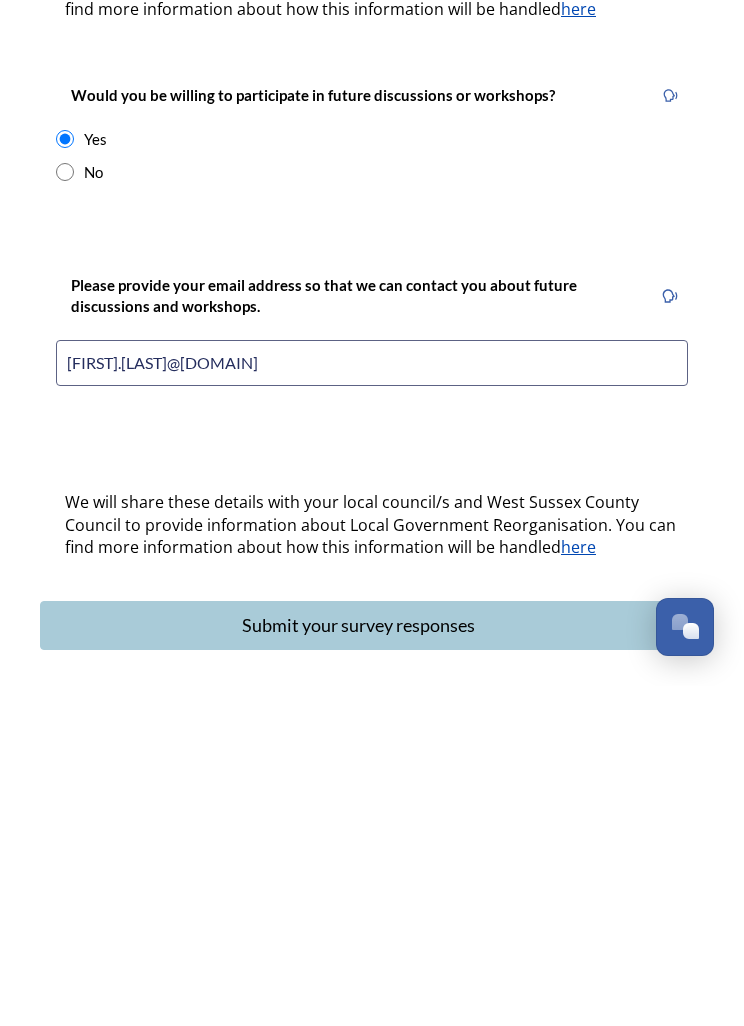 click on "Submit your survey responses" at bounding box center (358, 965) 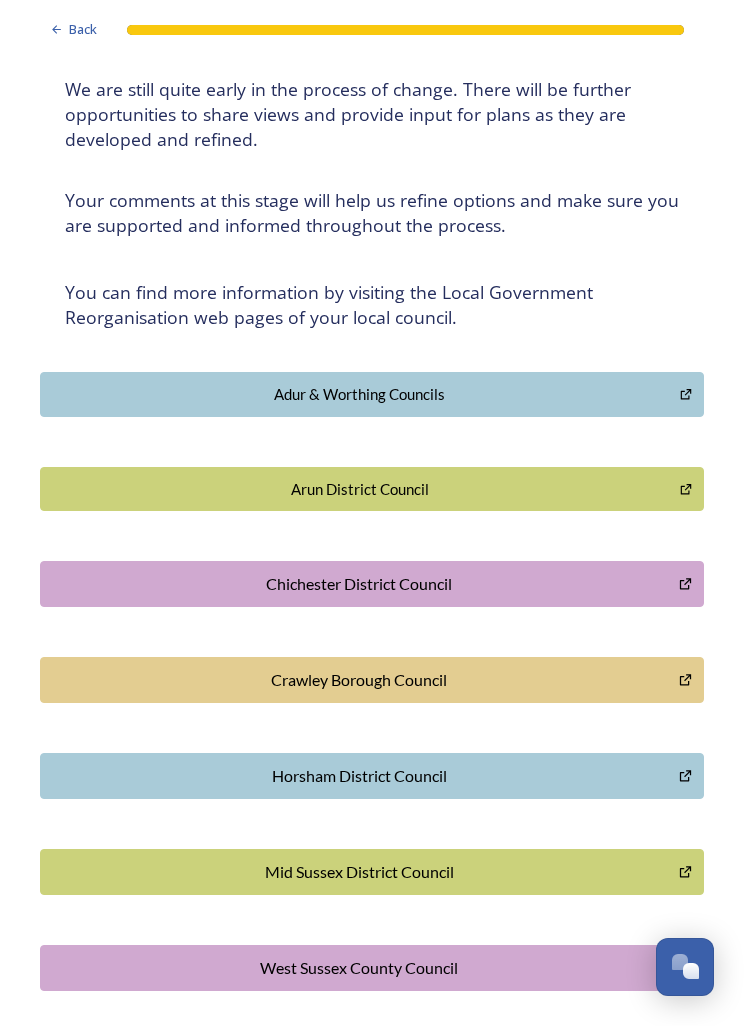 scroll, scrollTop: 180, scrollLeft: 0, axis: vertical 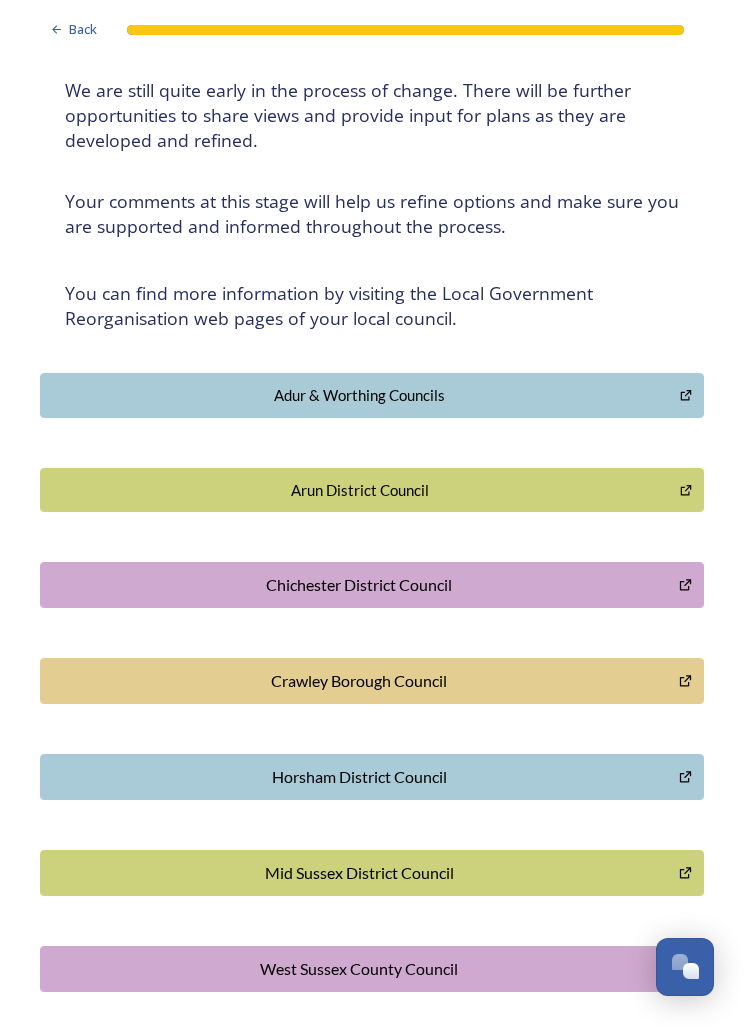 click on "Mid Sussex District Council" at bounding box center [359, 873] 